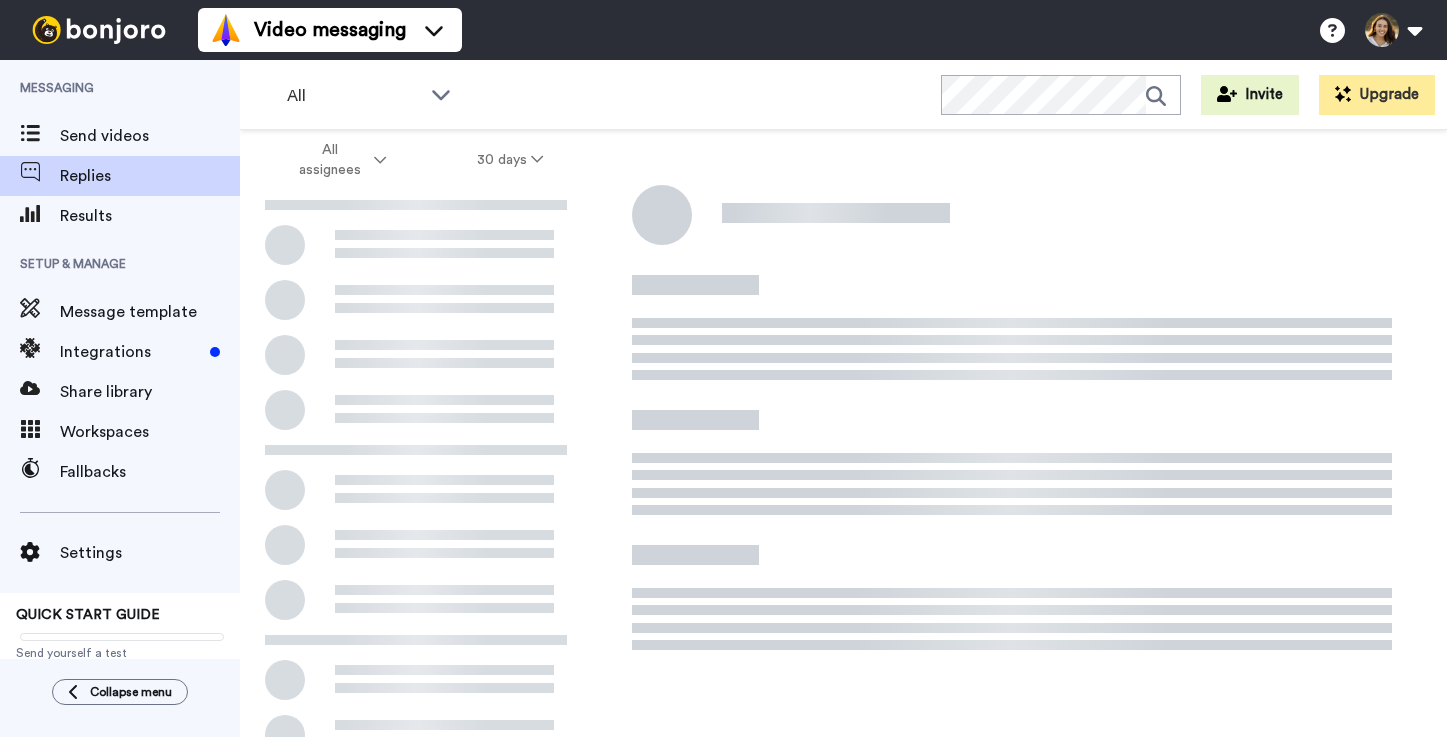 scroll, scrollTop: 0, scrollLeft: 0, axis: both 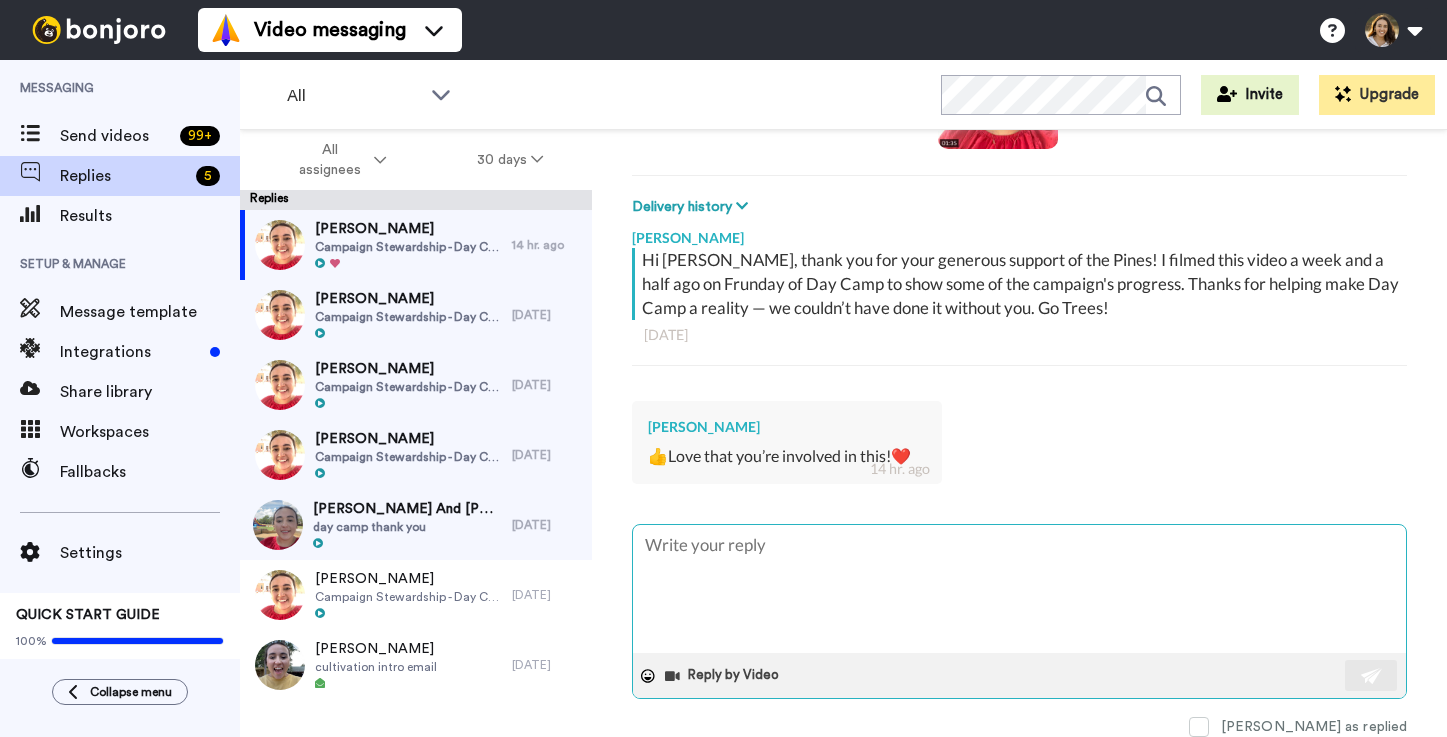 click at bounding box center [1019, 589] 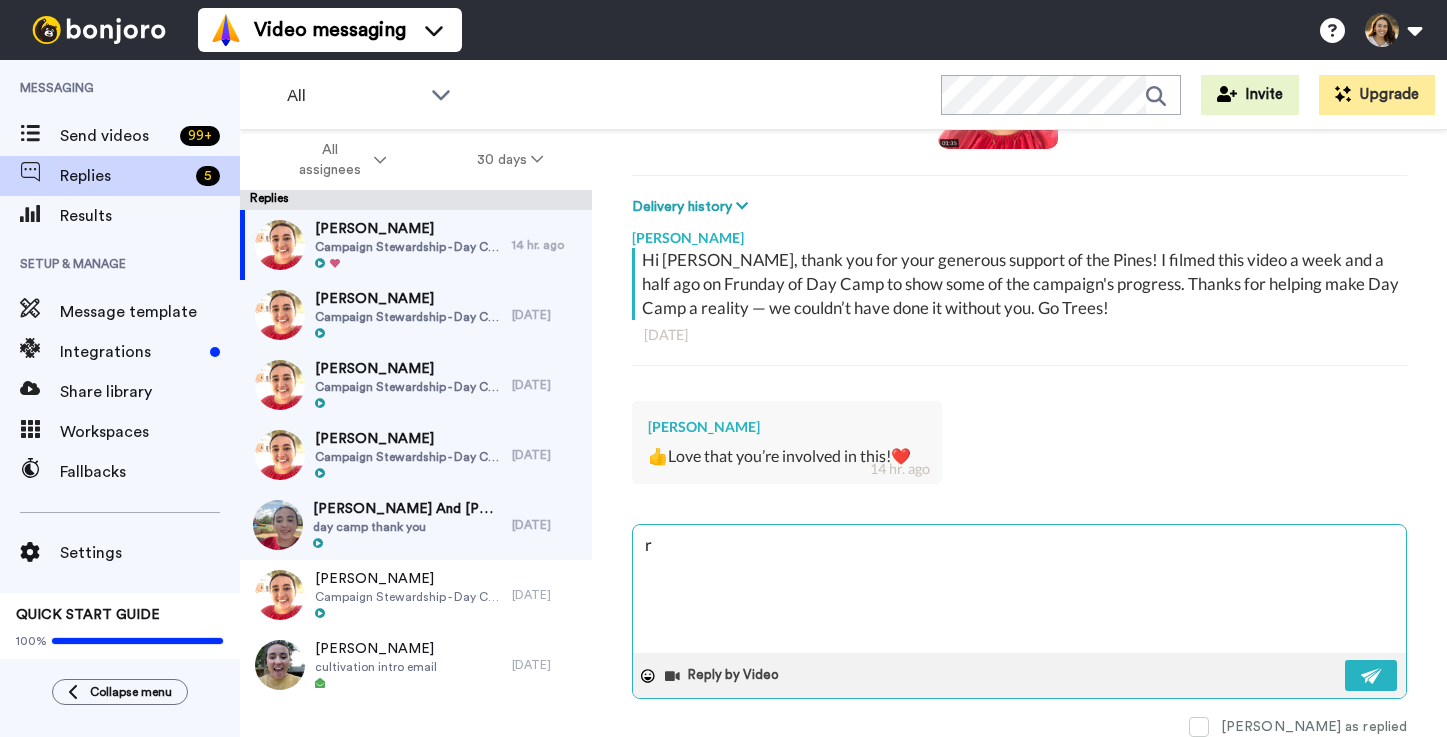 type on "x" 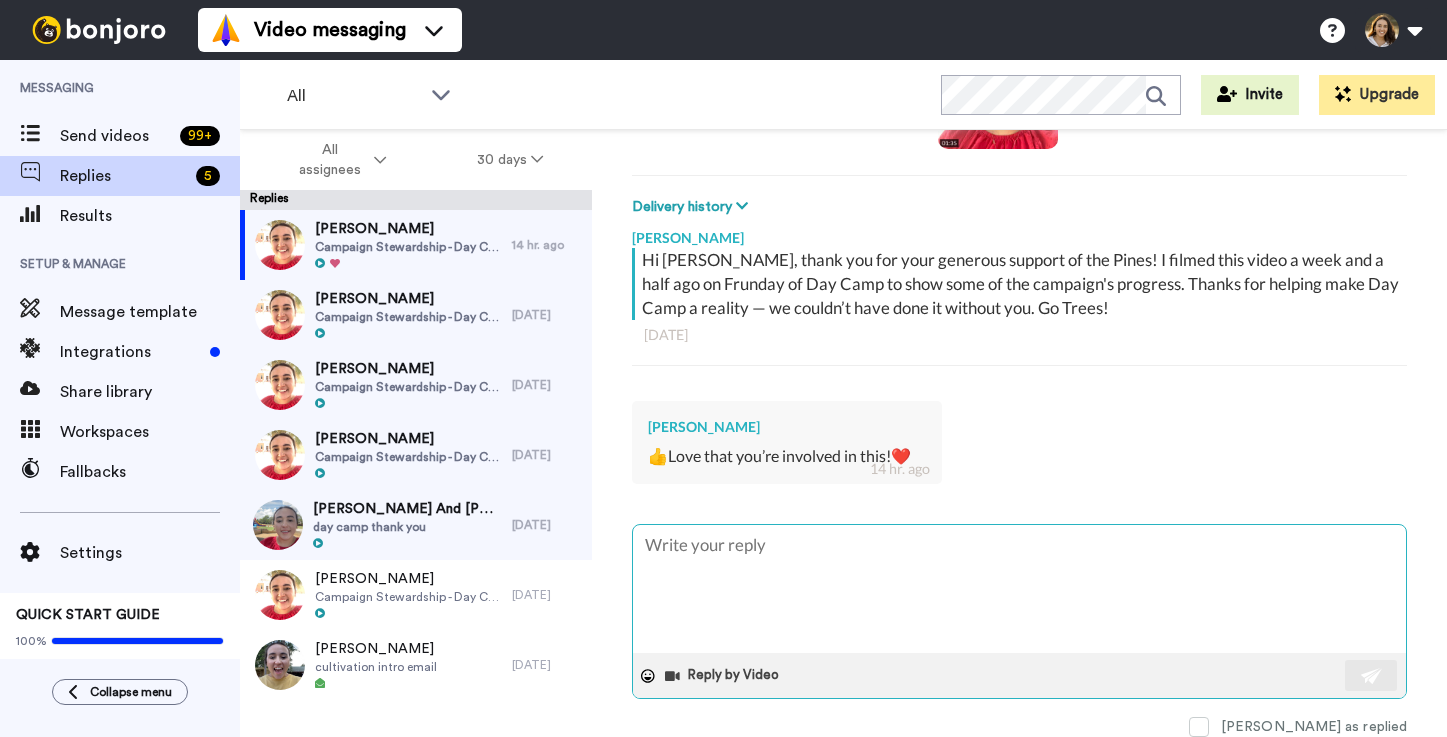 type on "M" 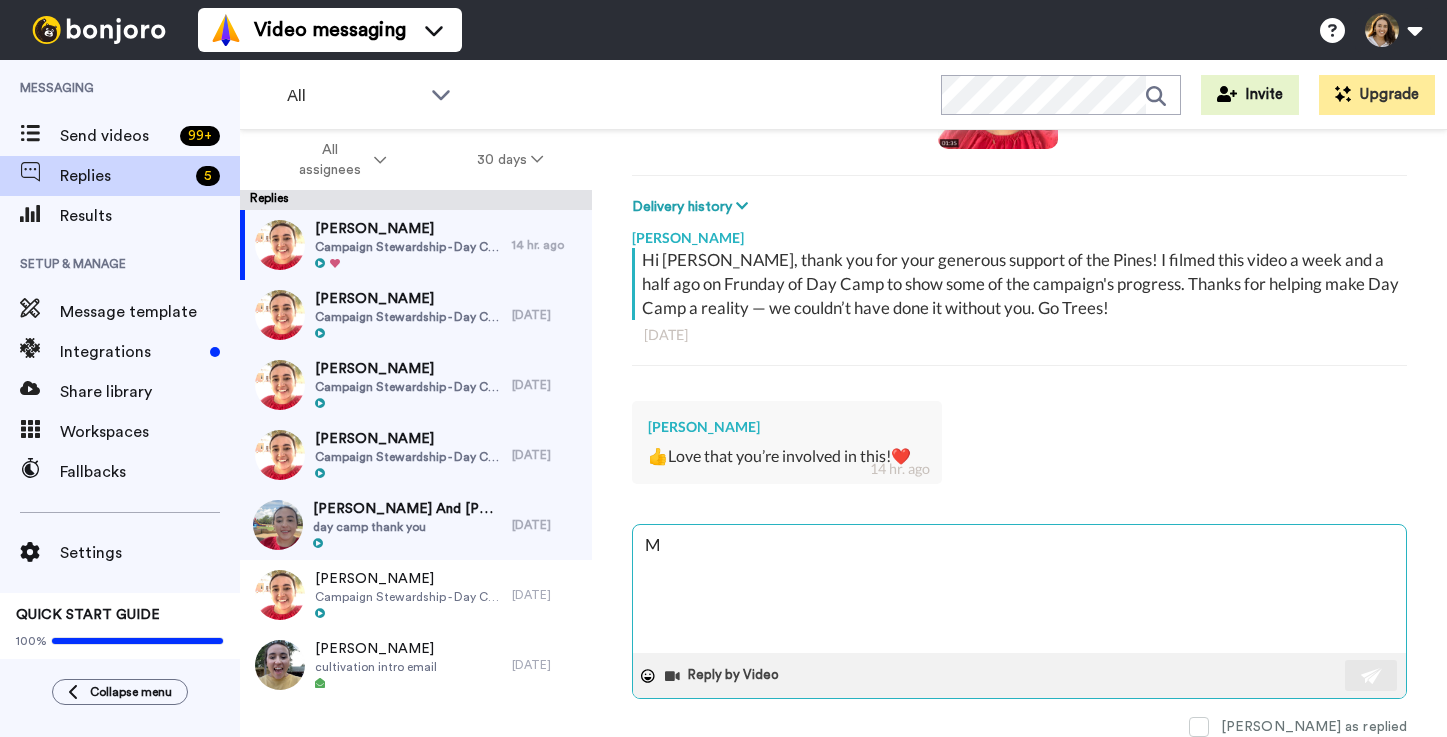type on "x" 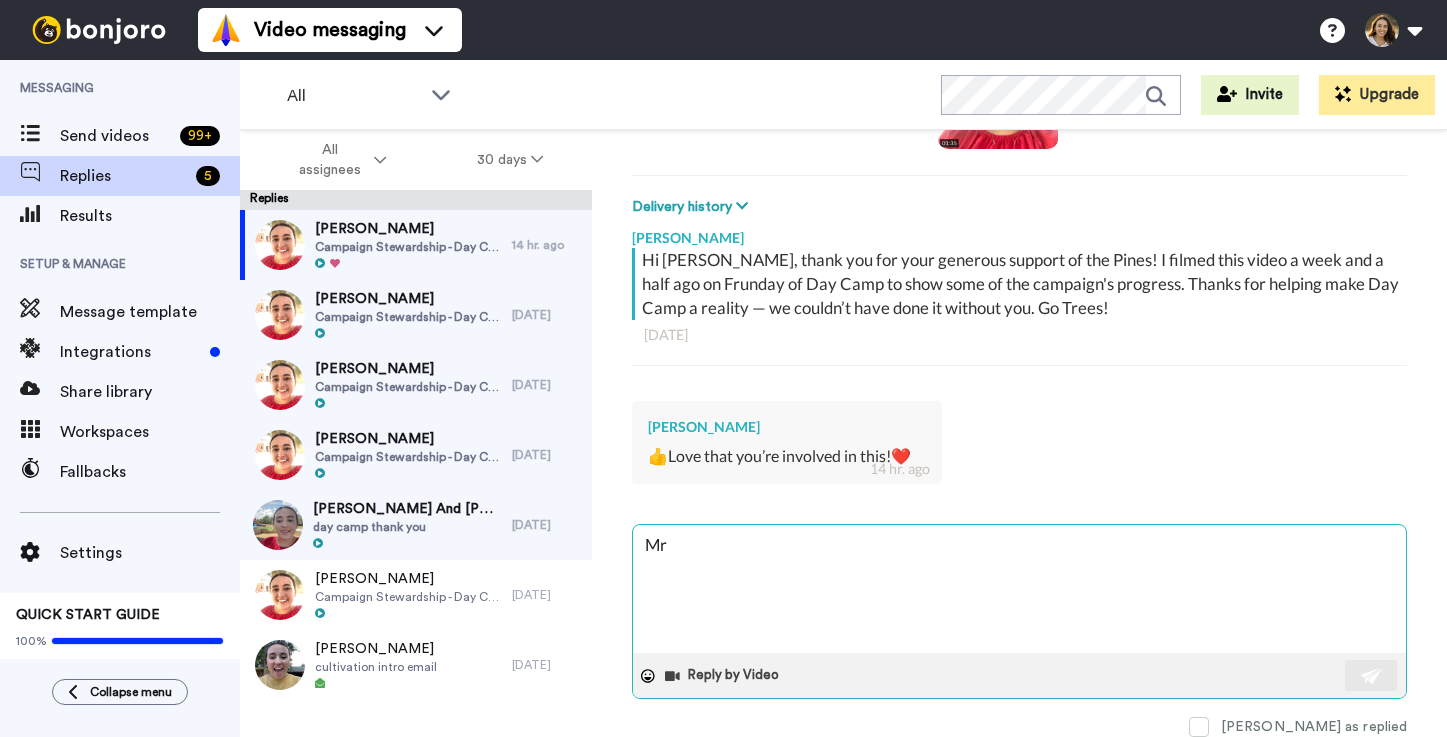 type on "x" 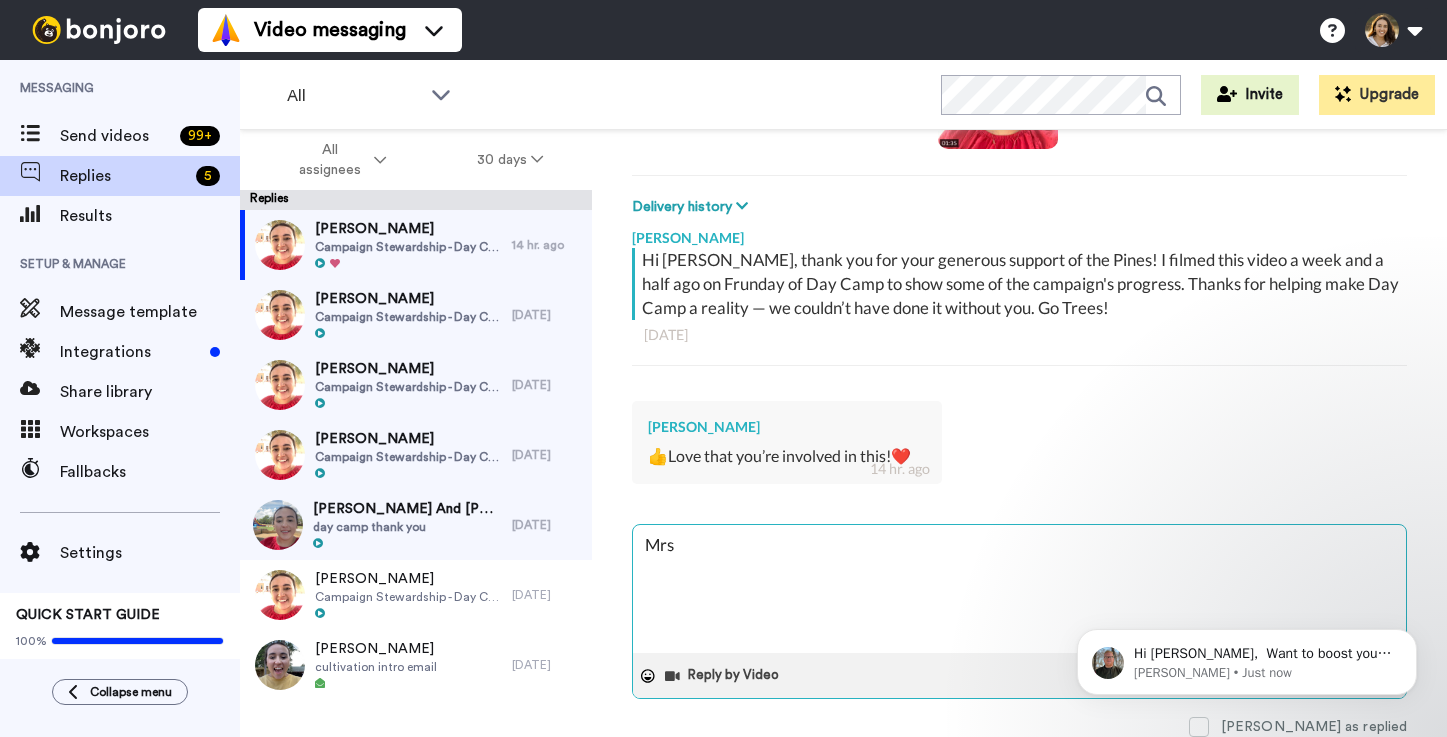 scroll, scrollTop: 0, scrollLeft: 0, axis: both 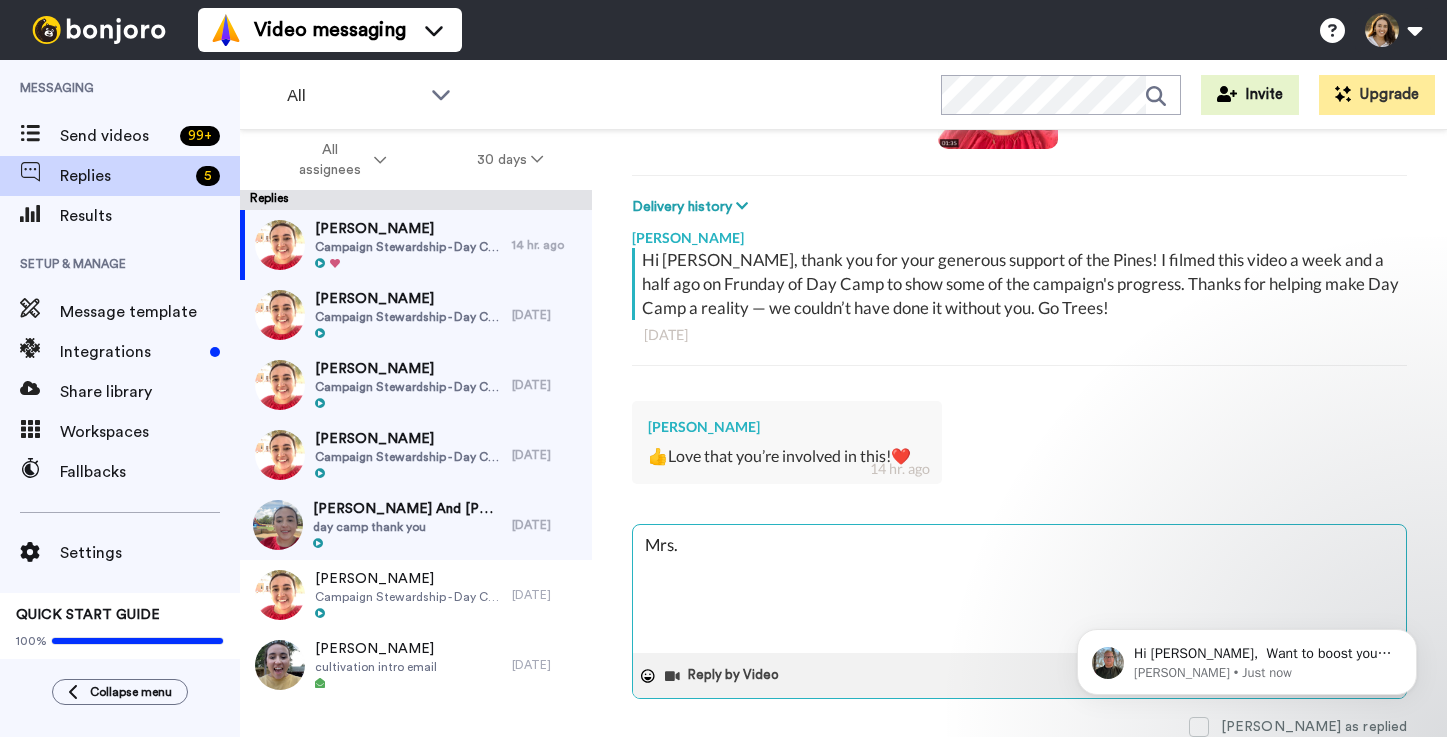 type on "x" 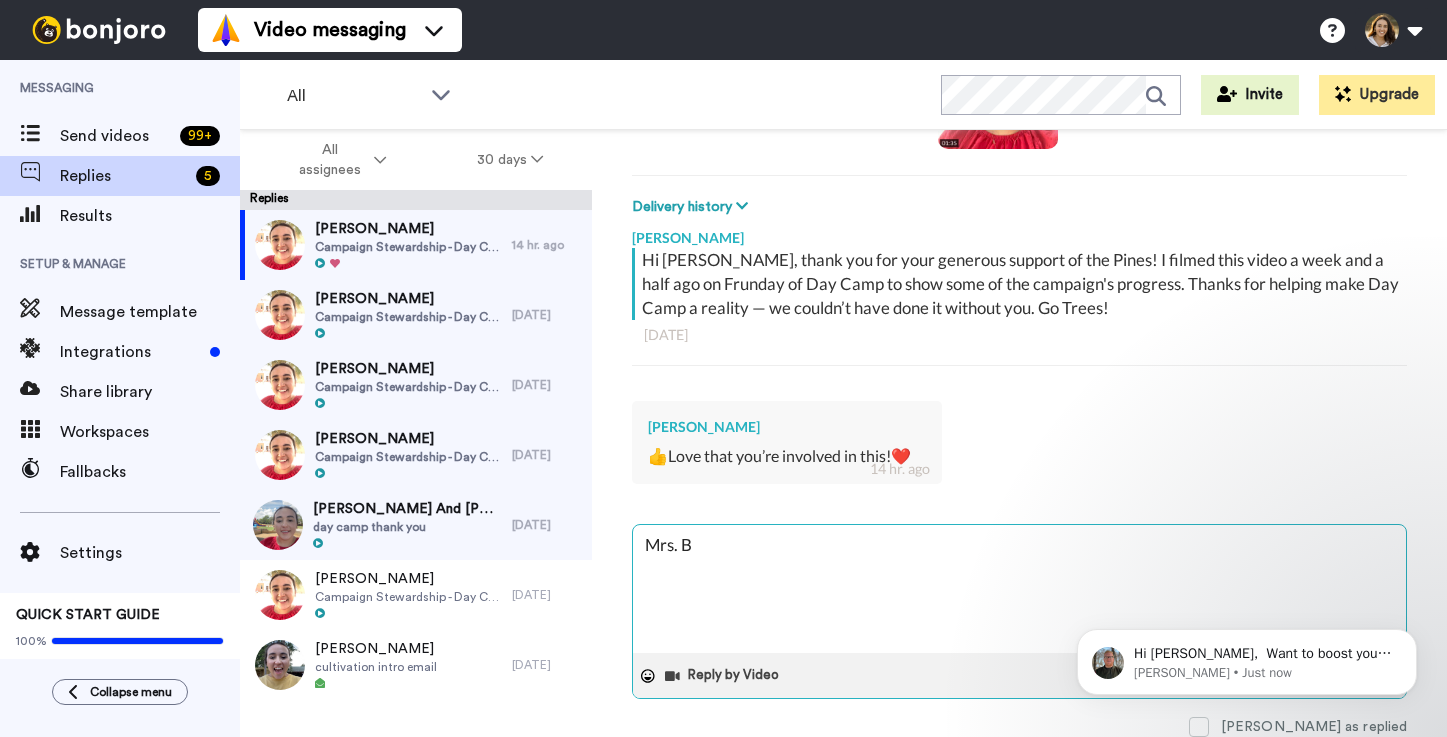 type on "x" 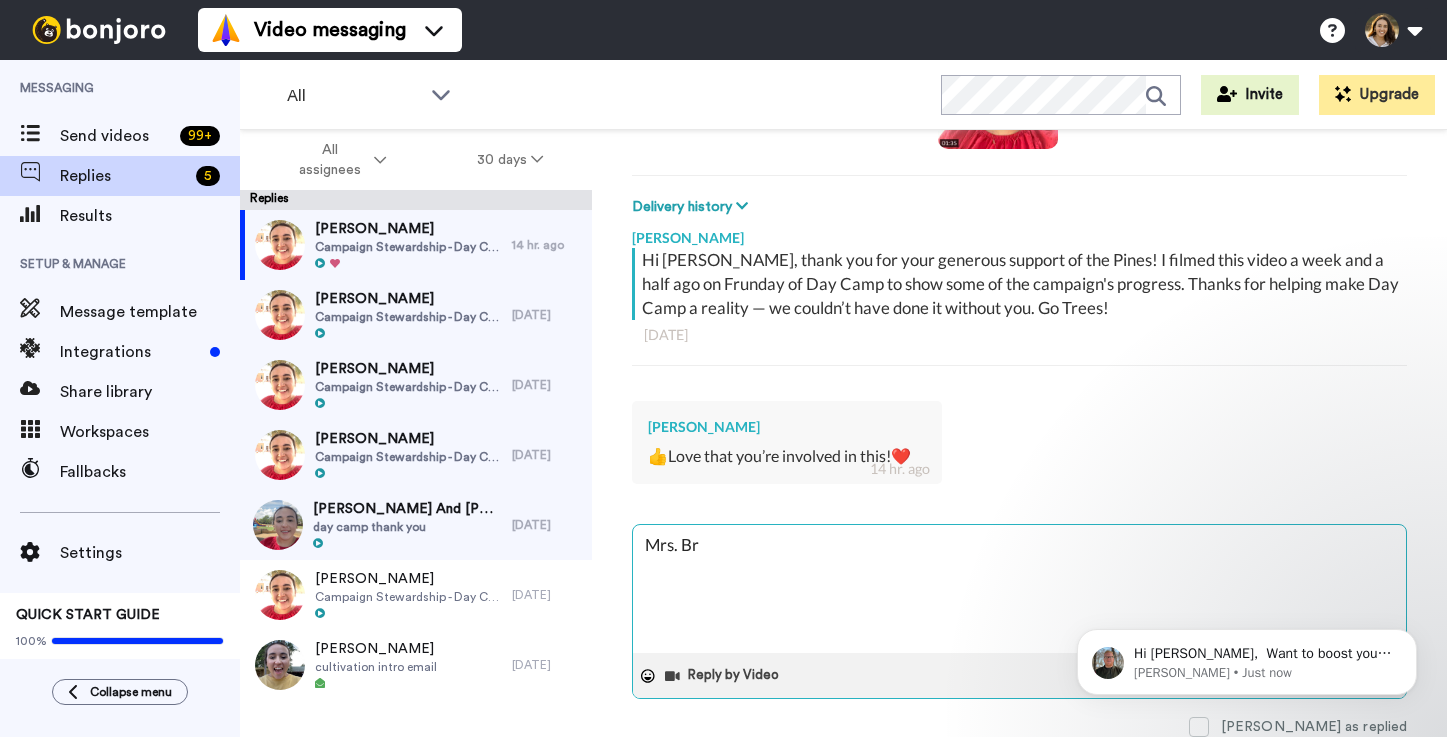 type on "x" 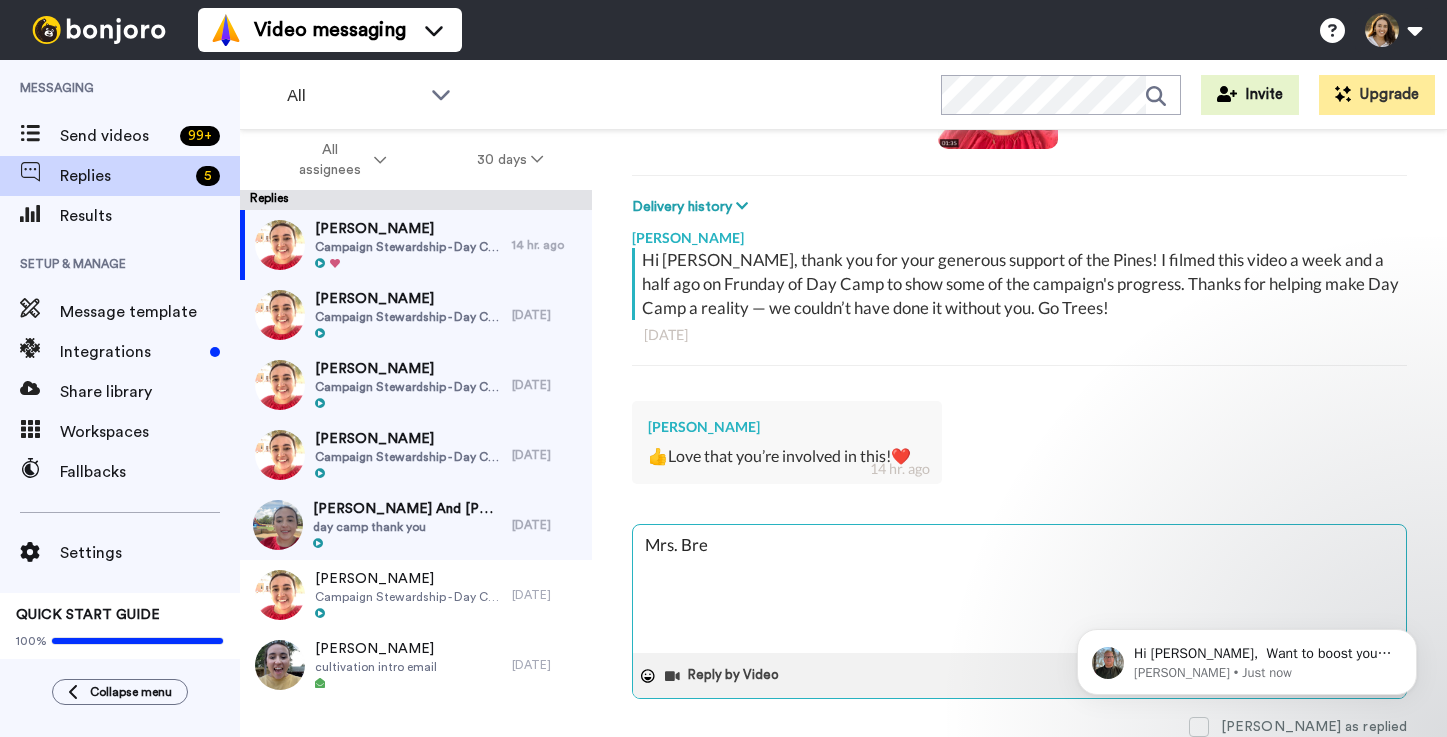 type on "x" 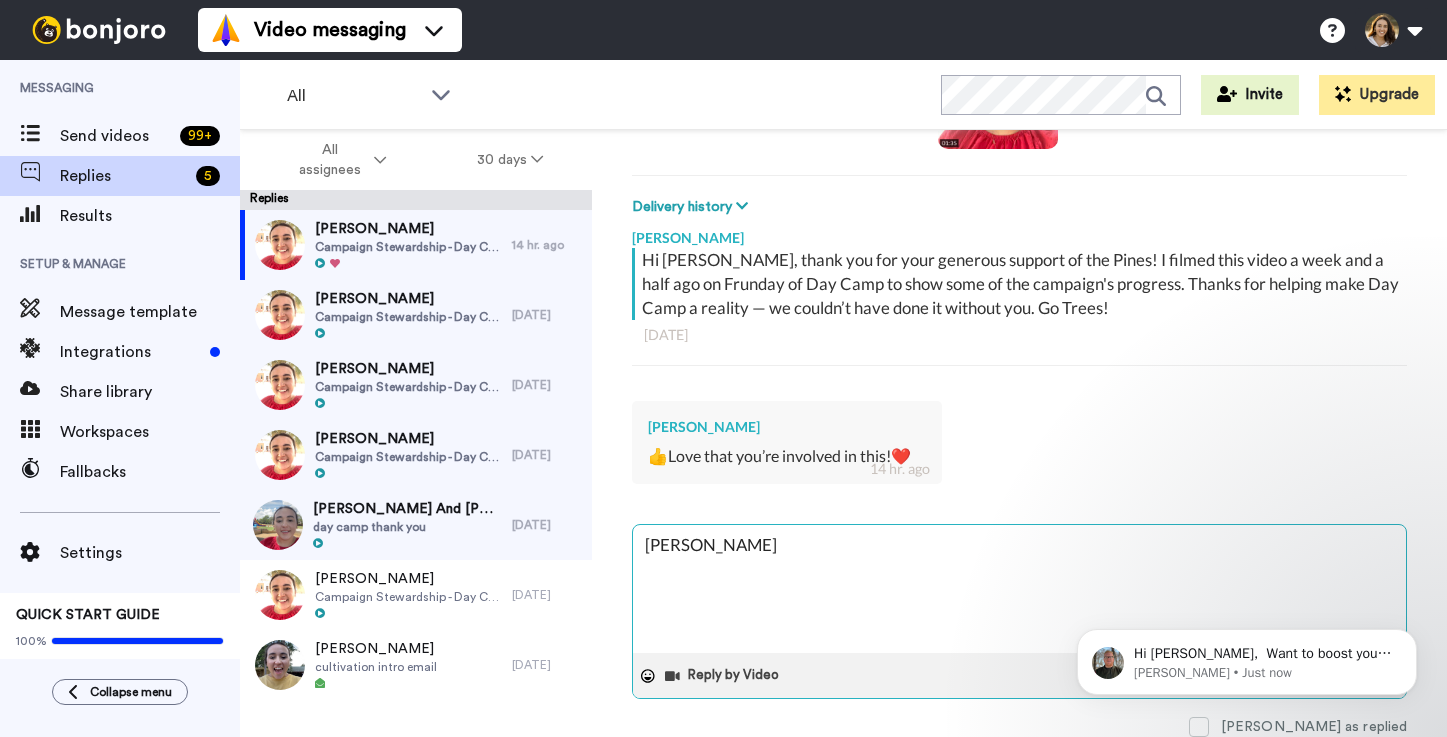 type on "x" 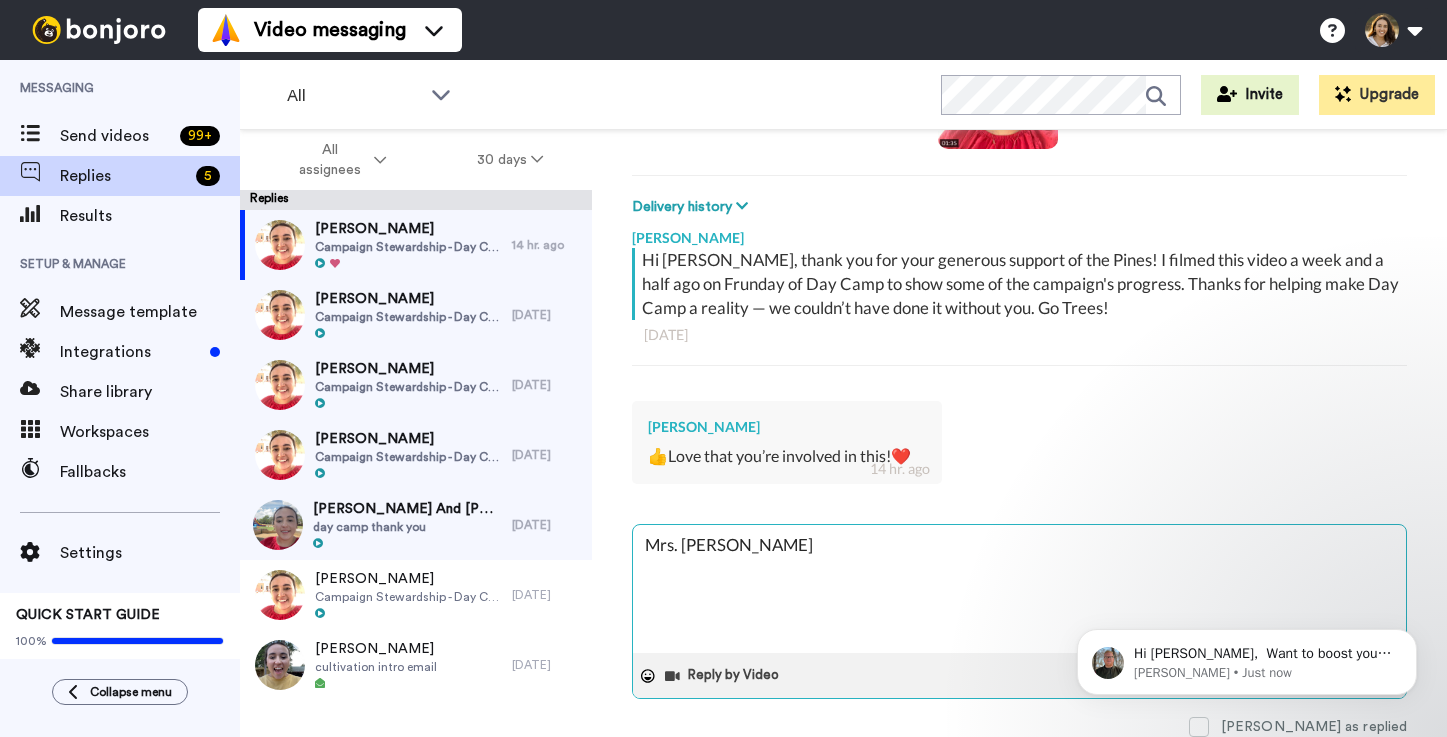 type on "x" 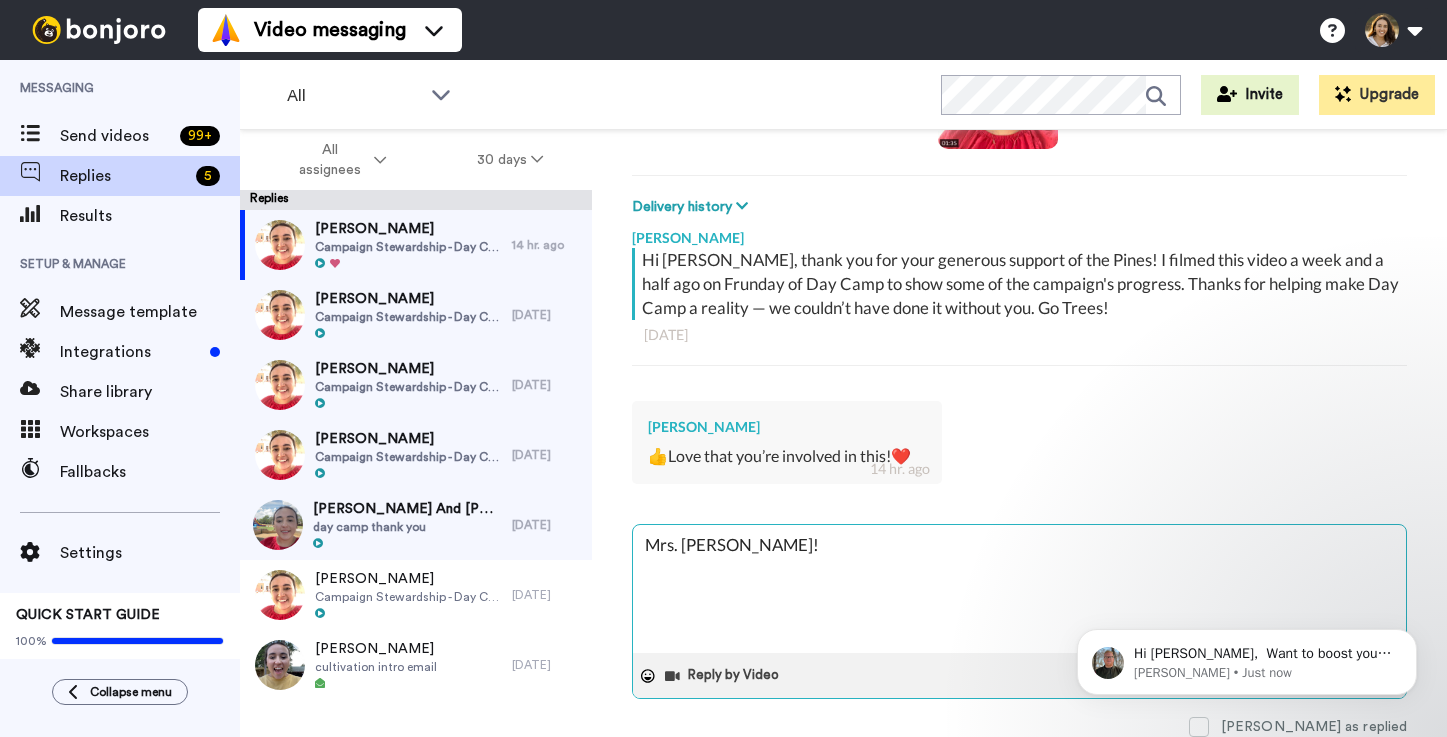 type on "x" 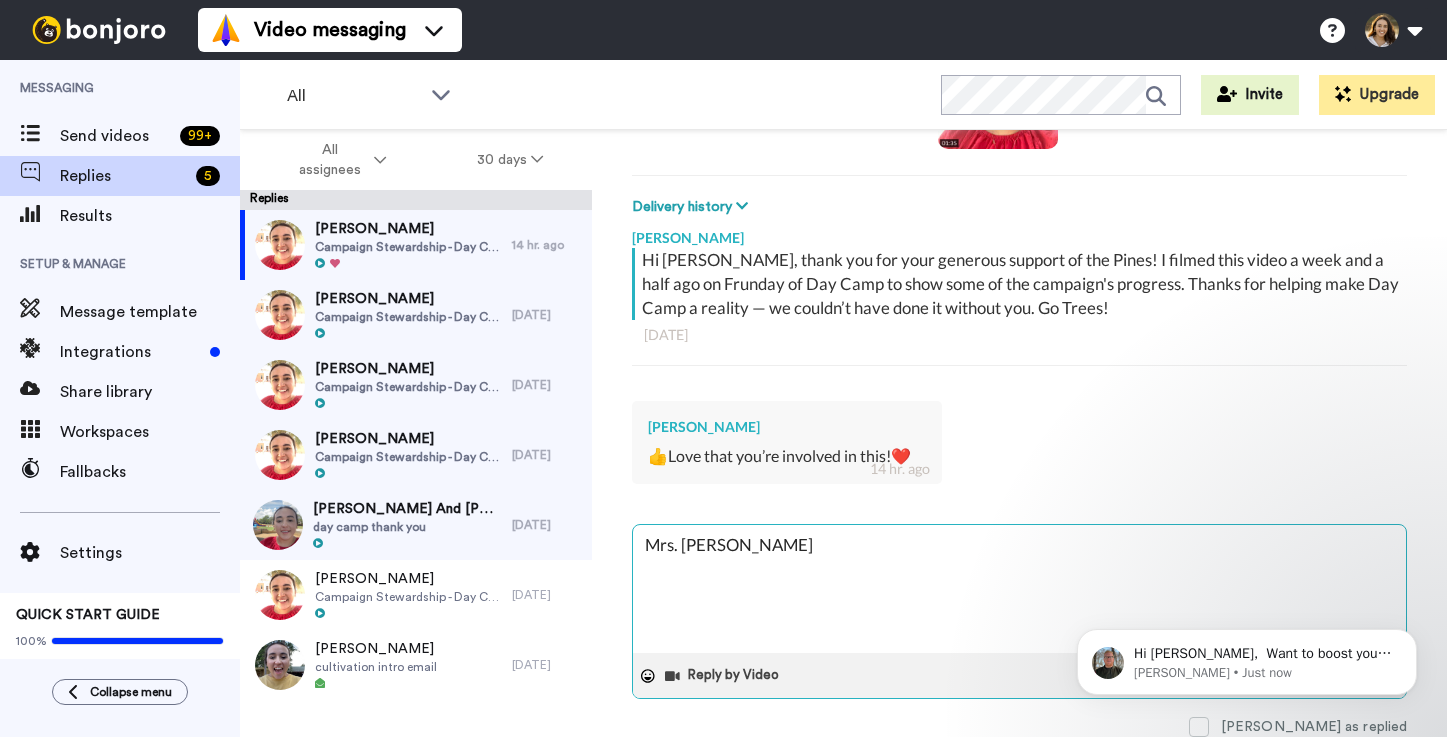type on "x" 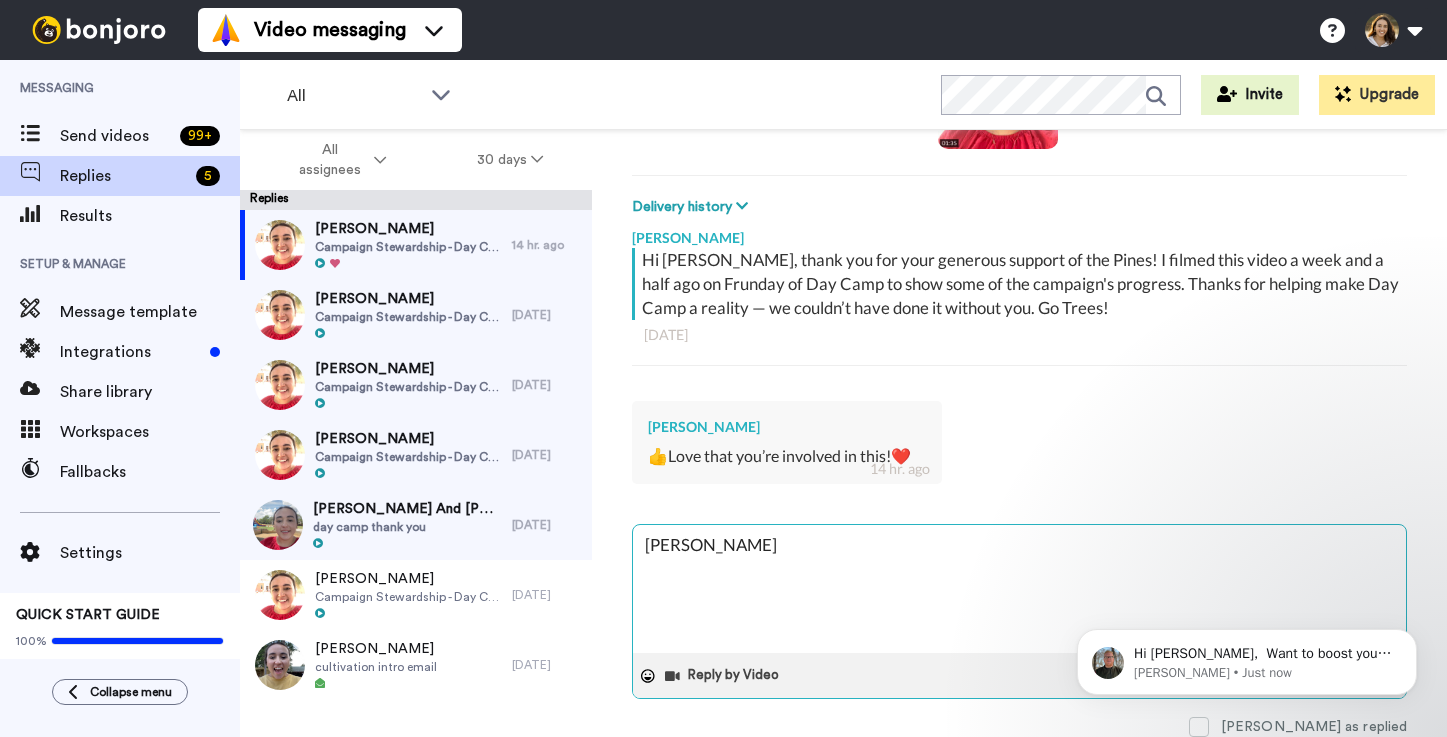 type on "x" 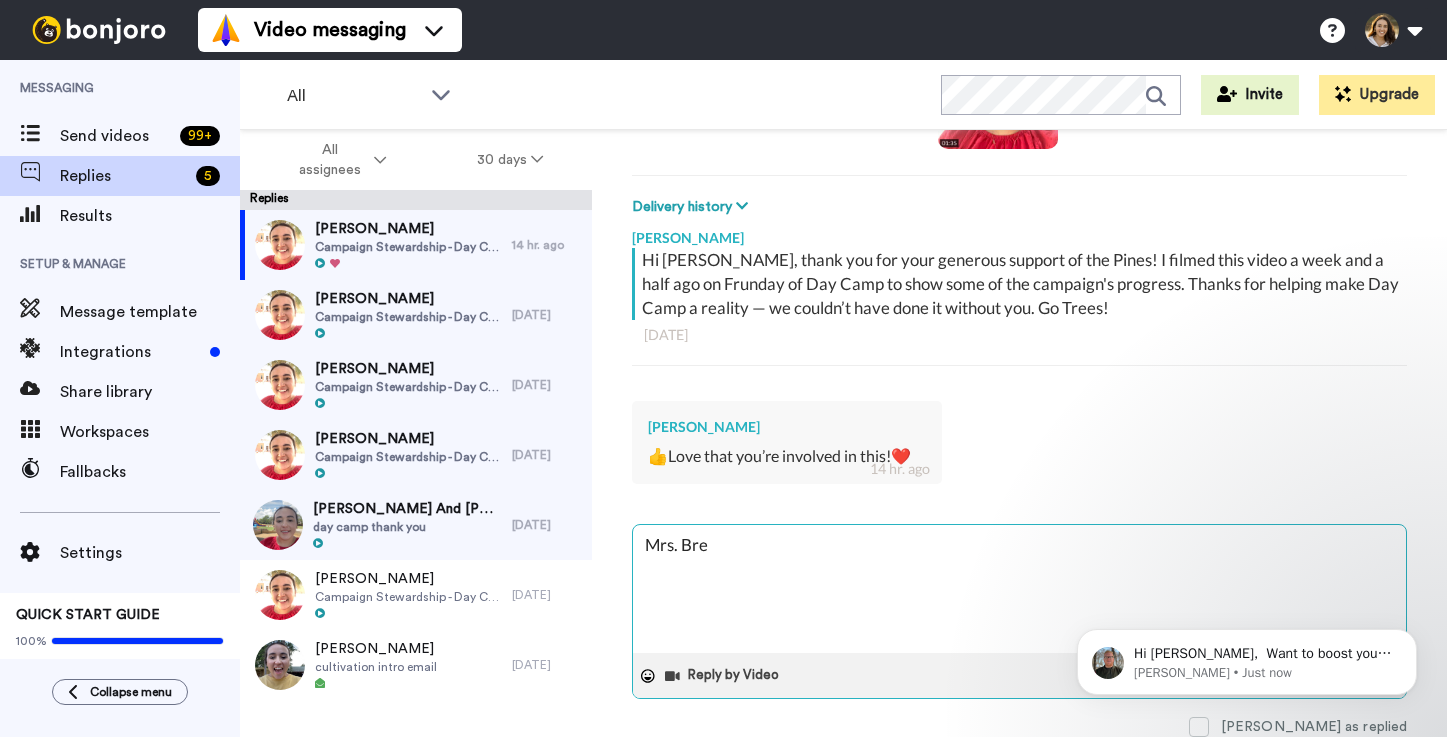 type on "x" 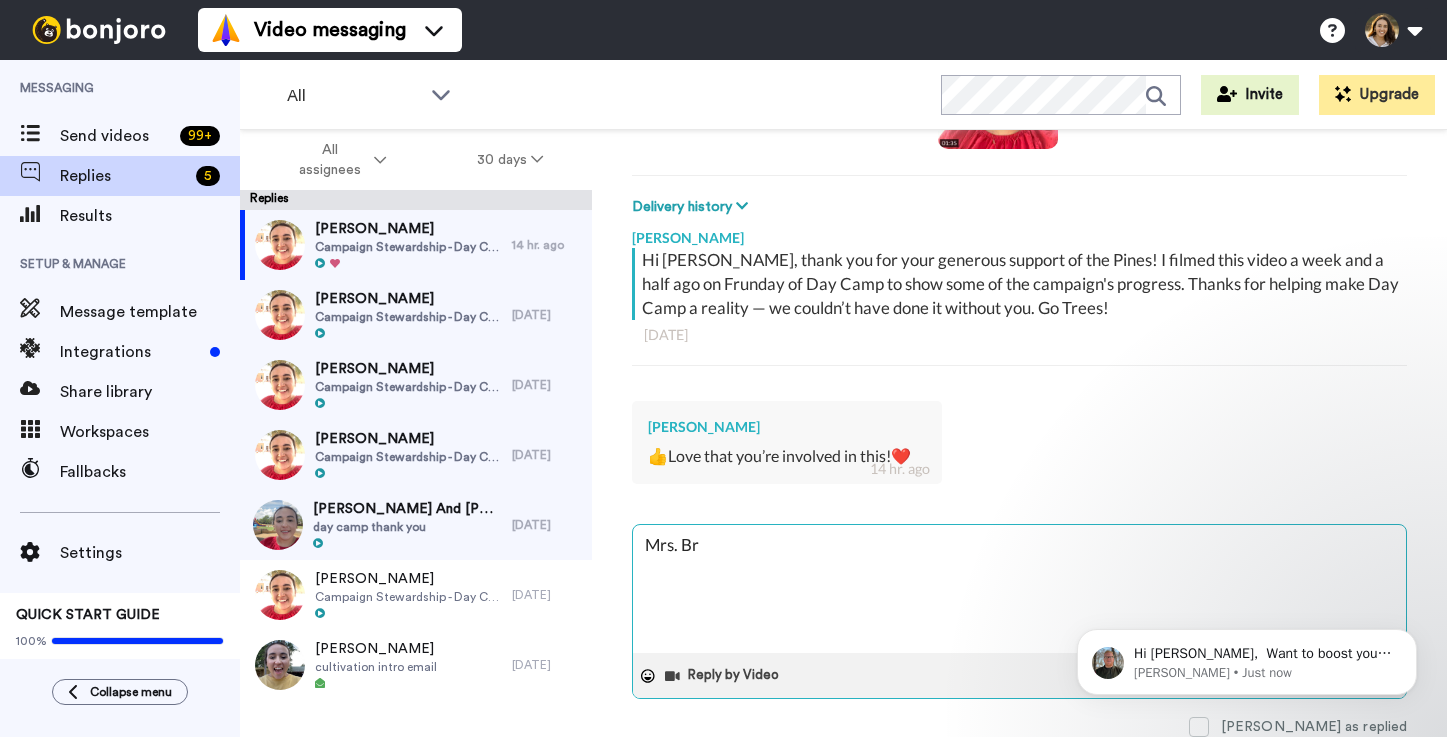 type on "x" 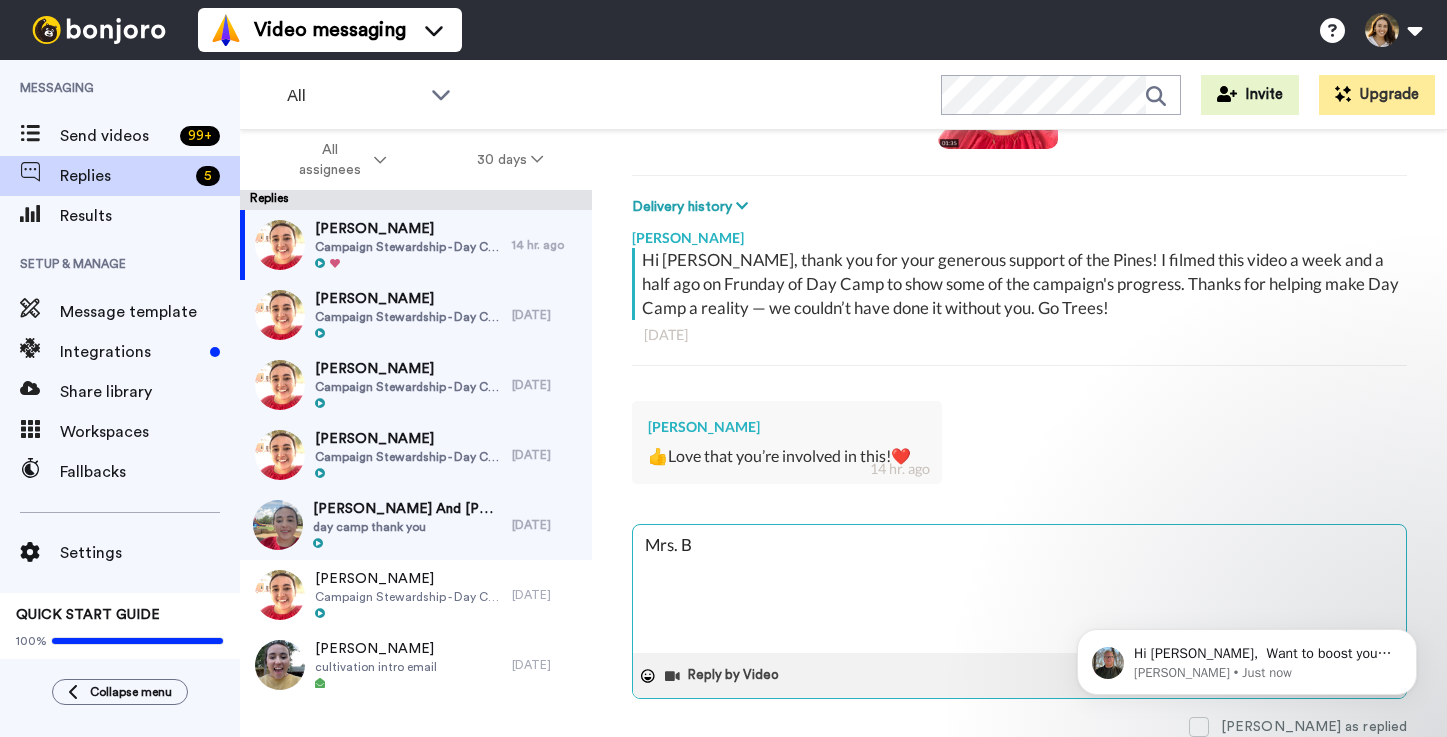 type on "x" 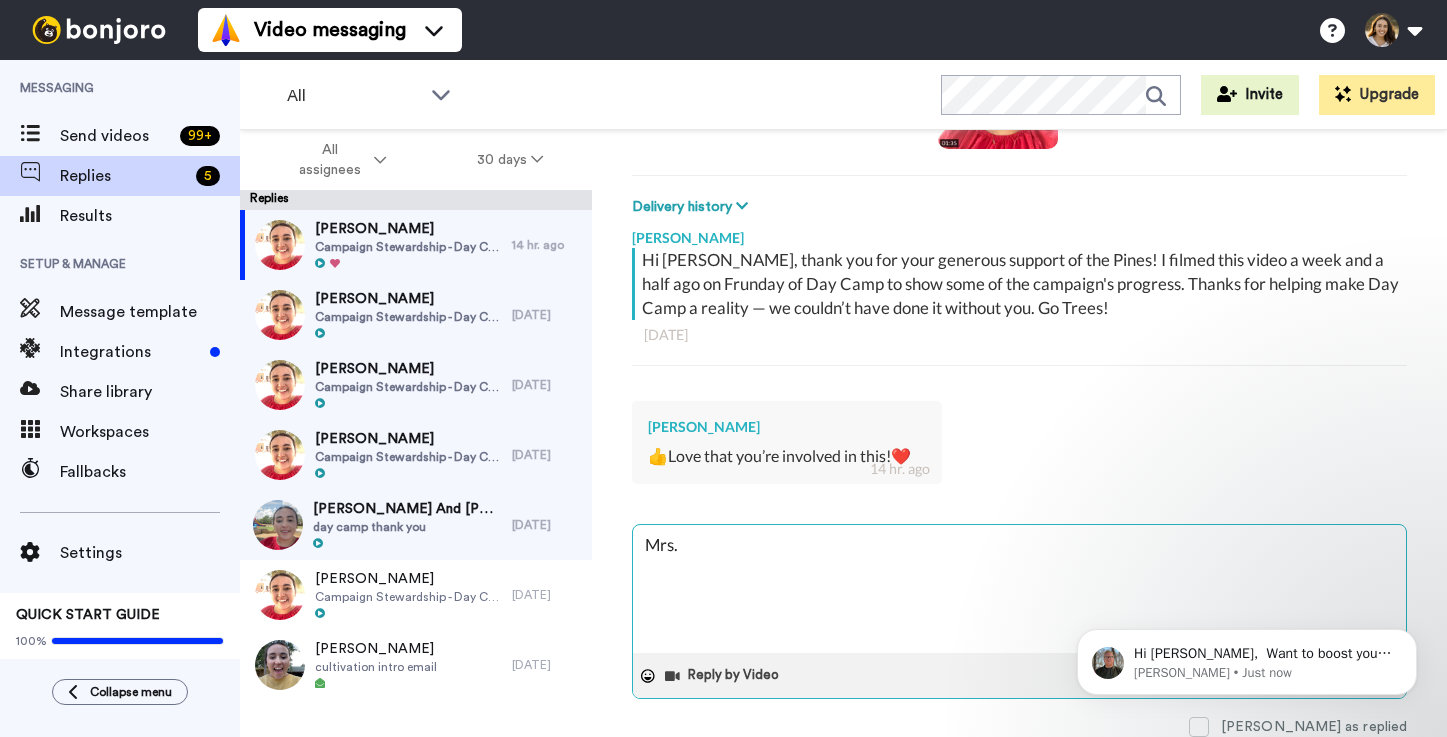 type on "x" 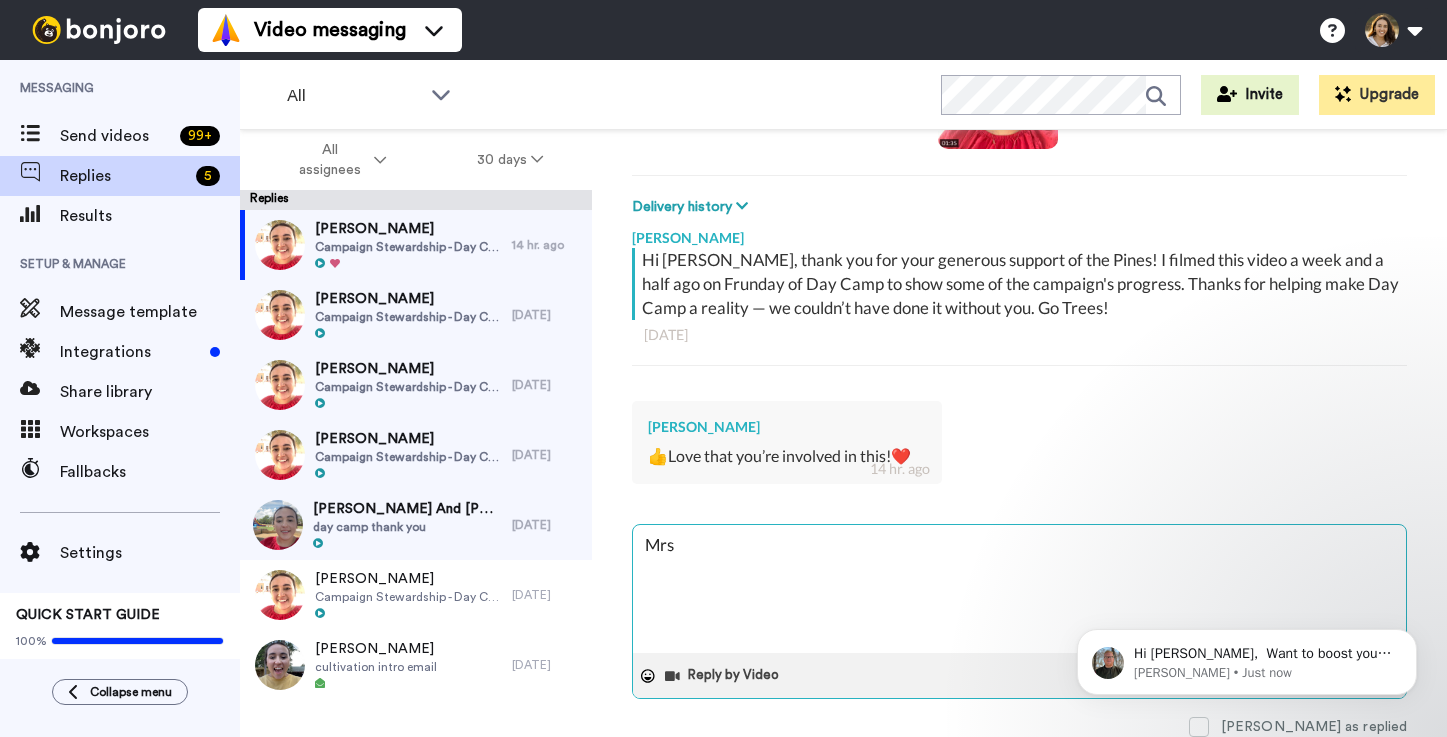 type on "x" 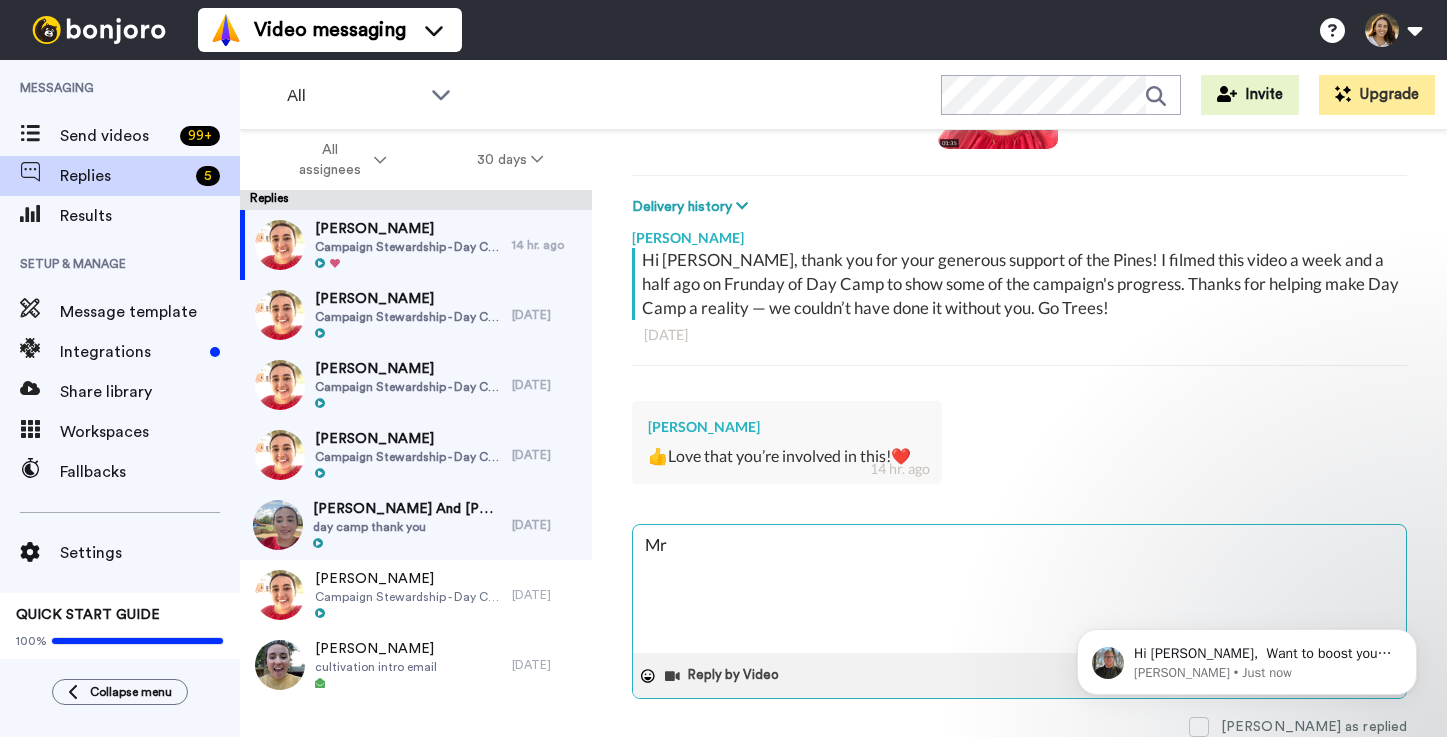 type on "x" 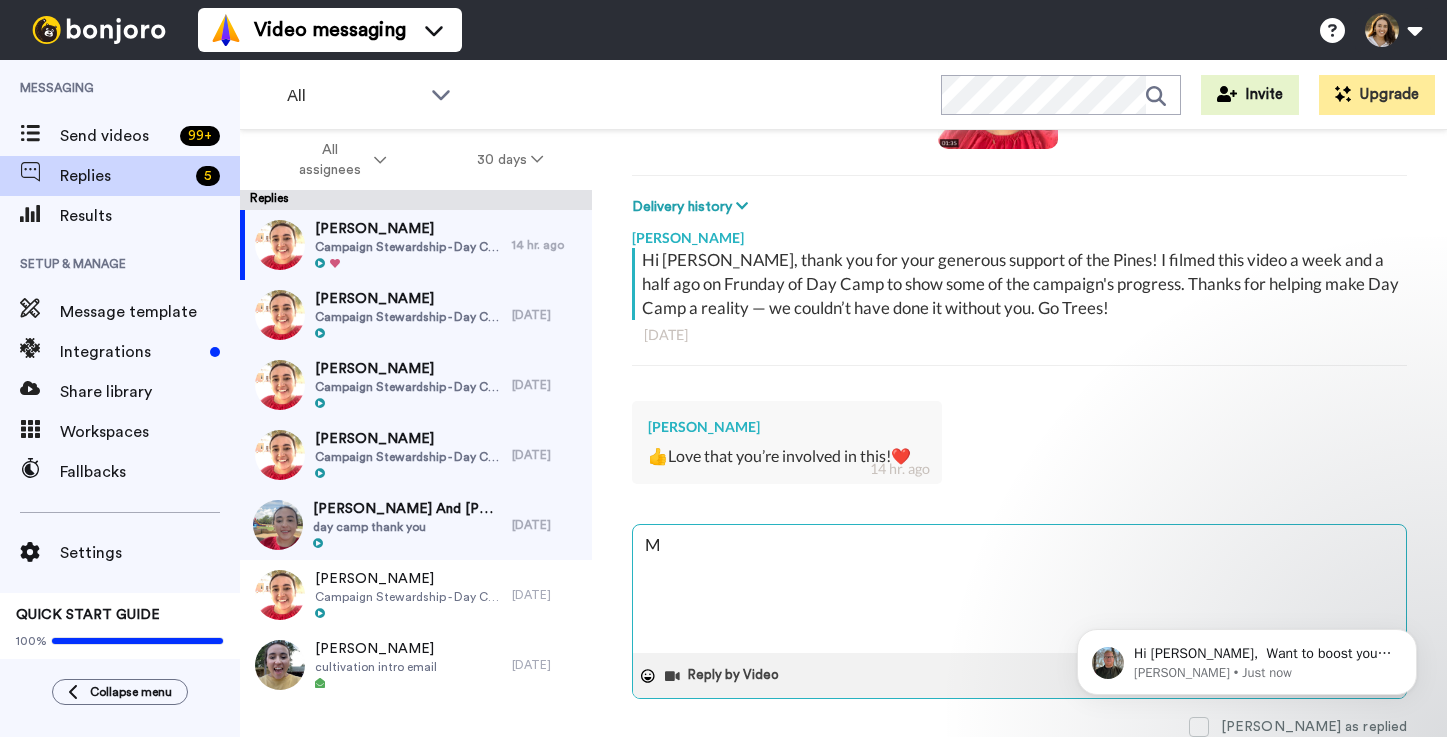 type on "x" 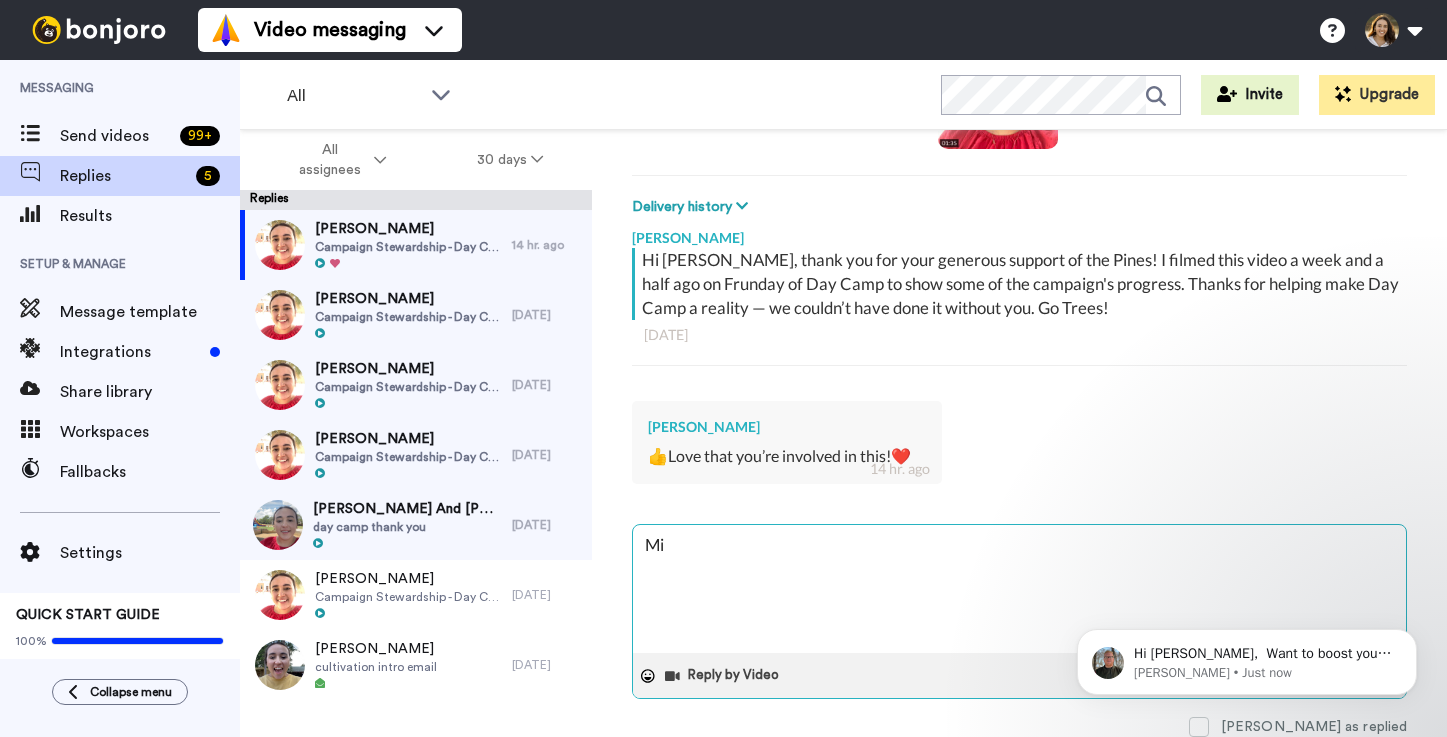 type on "x" 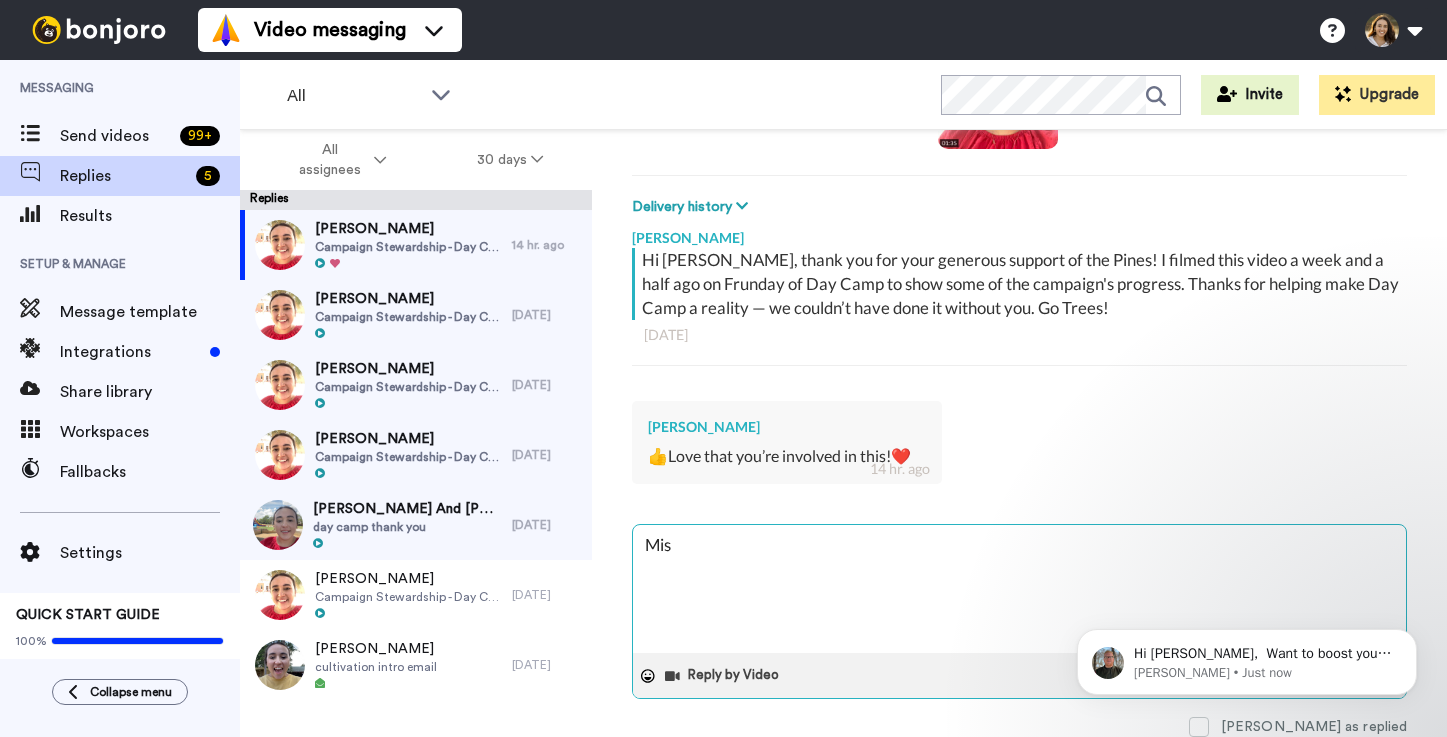 type on "x" 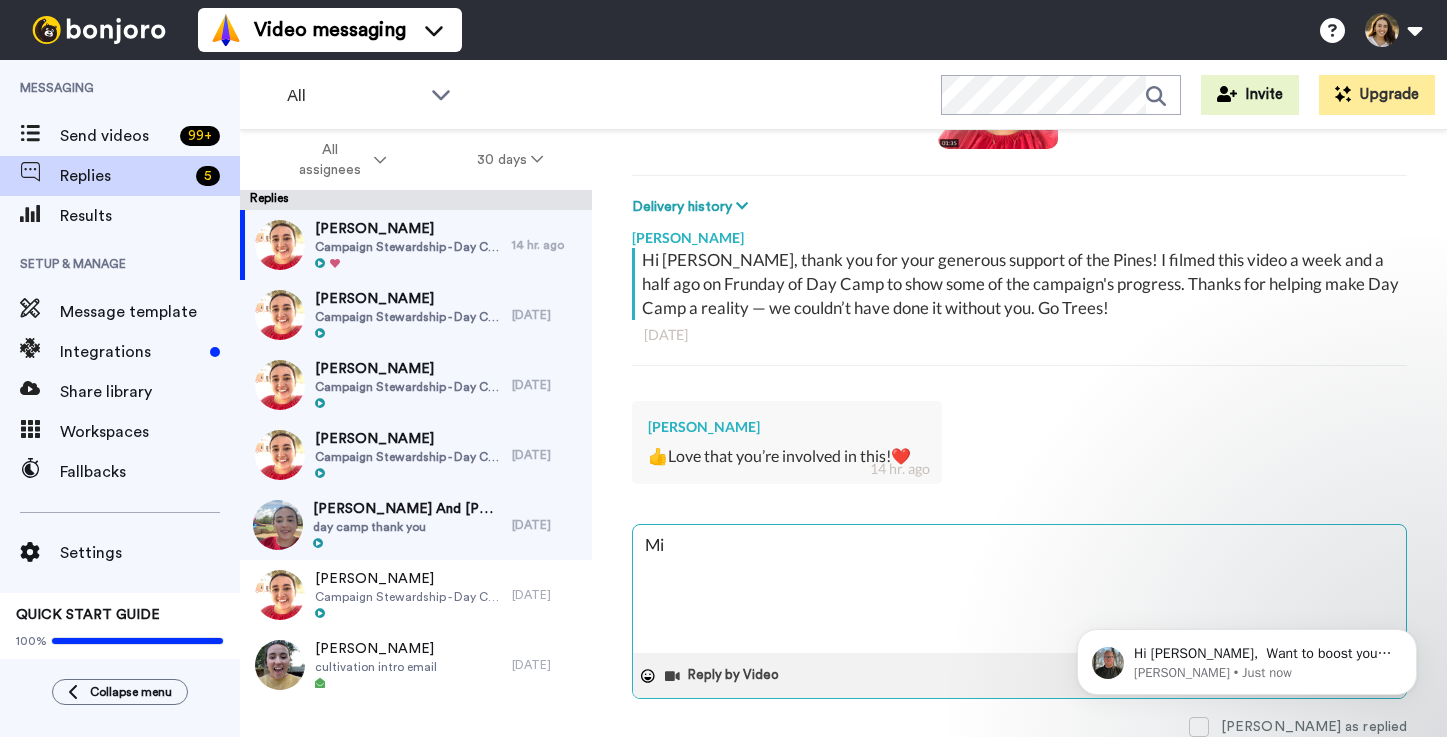 type on "x" 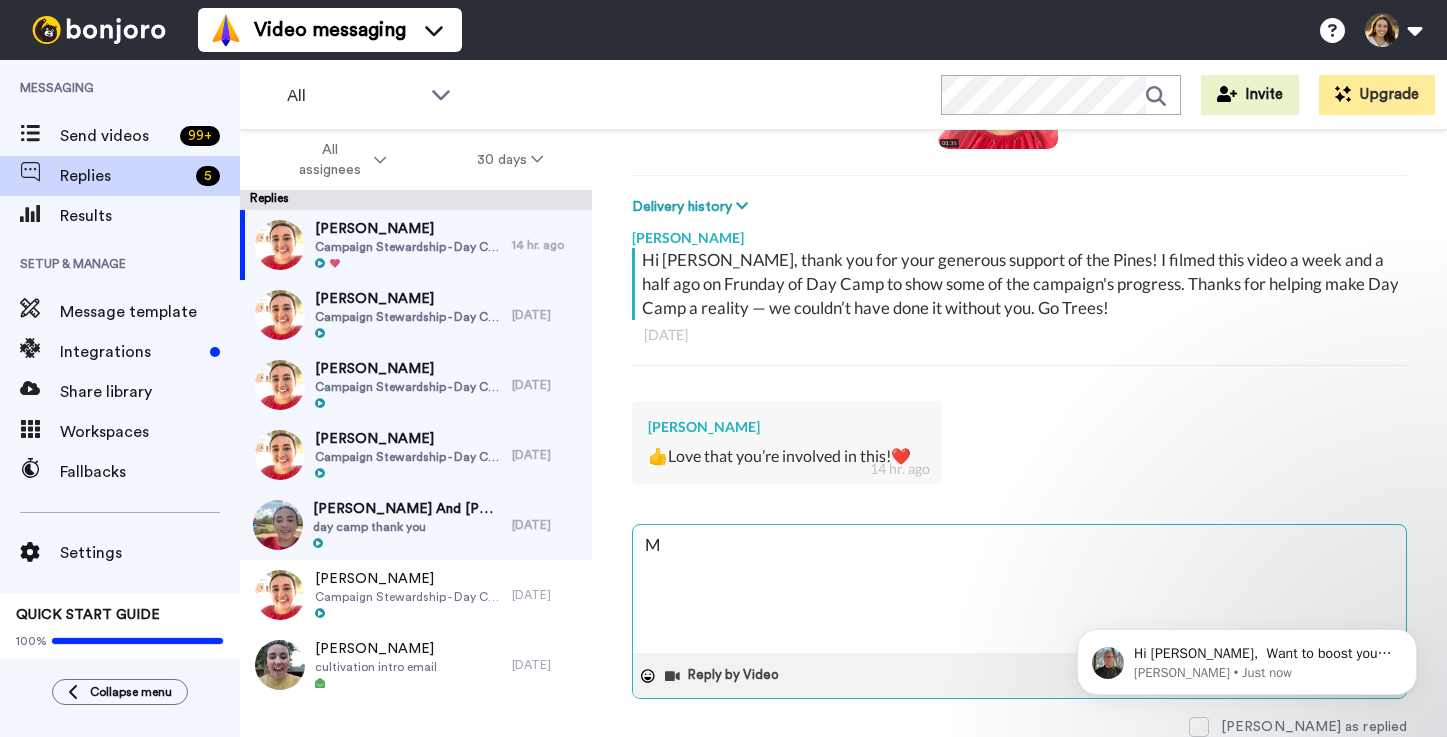 type on "x" 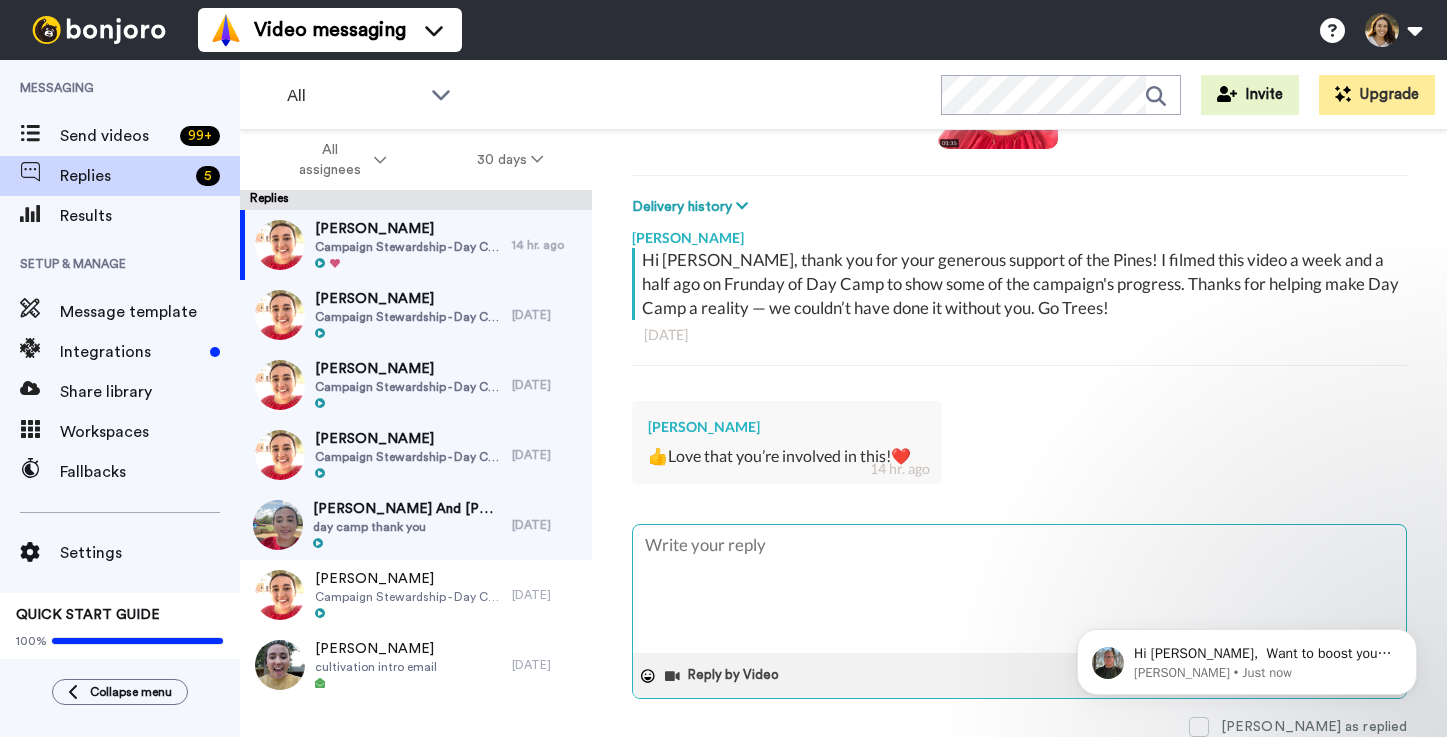 type on "x" 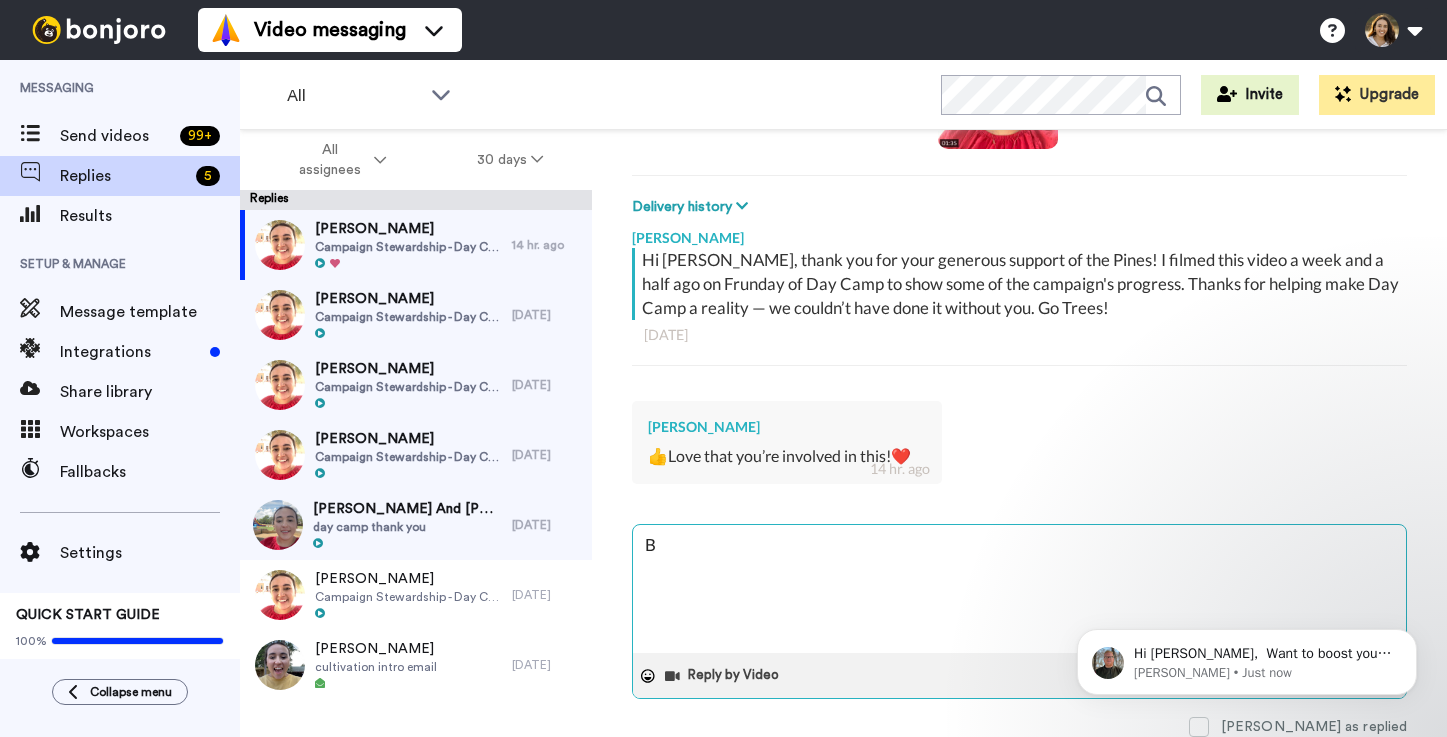 type on "x" 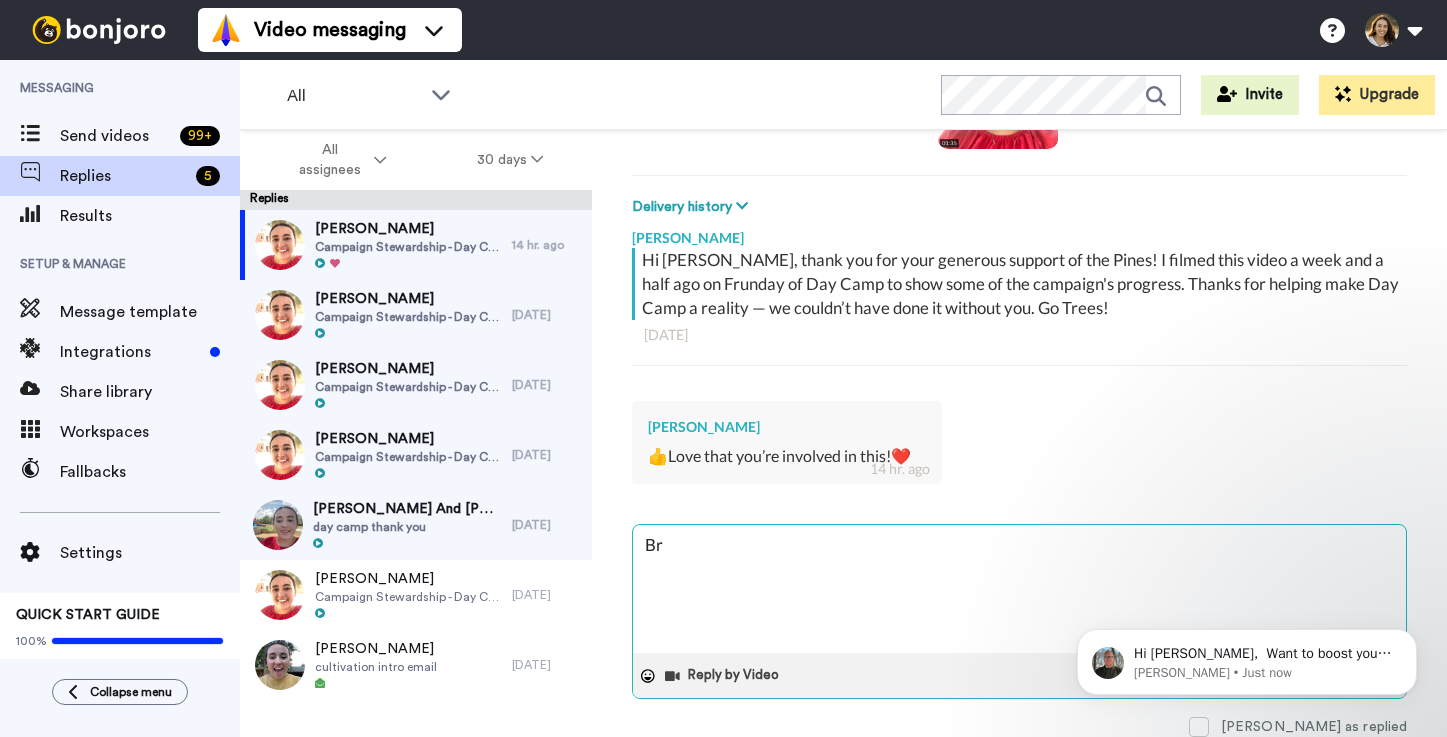 type on "Bre" 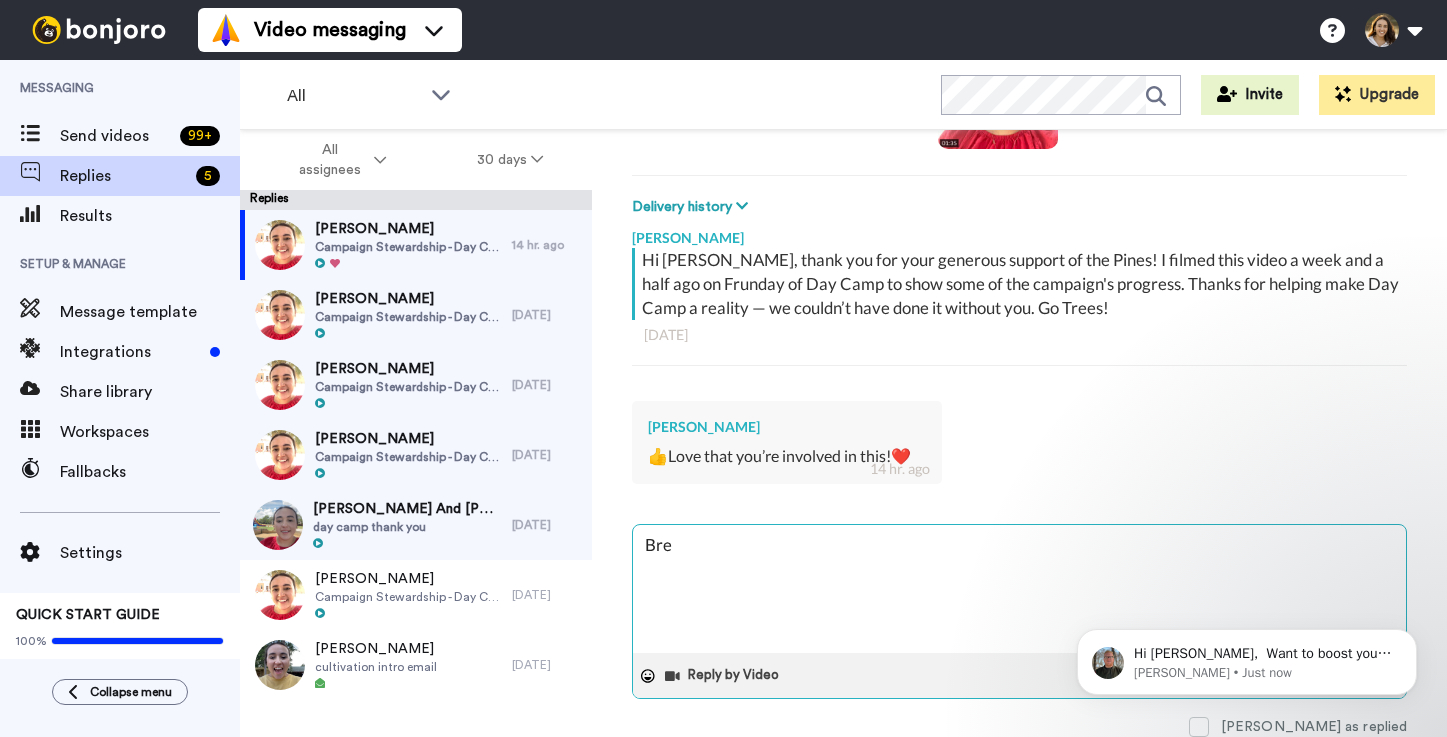 type on "x" 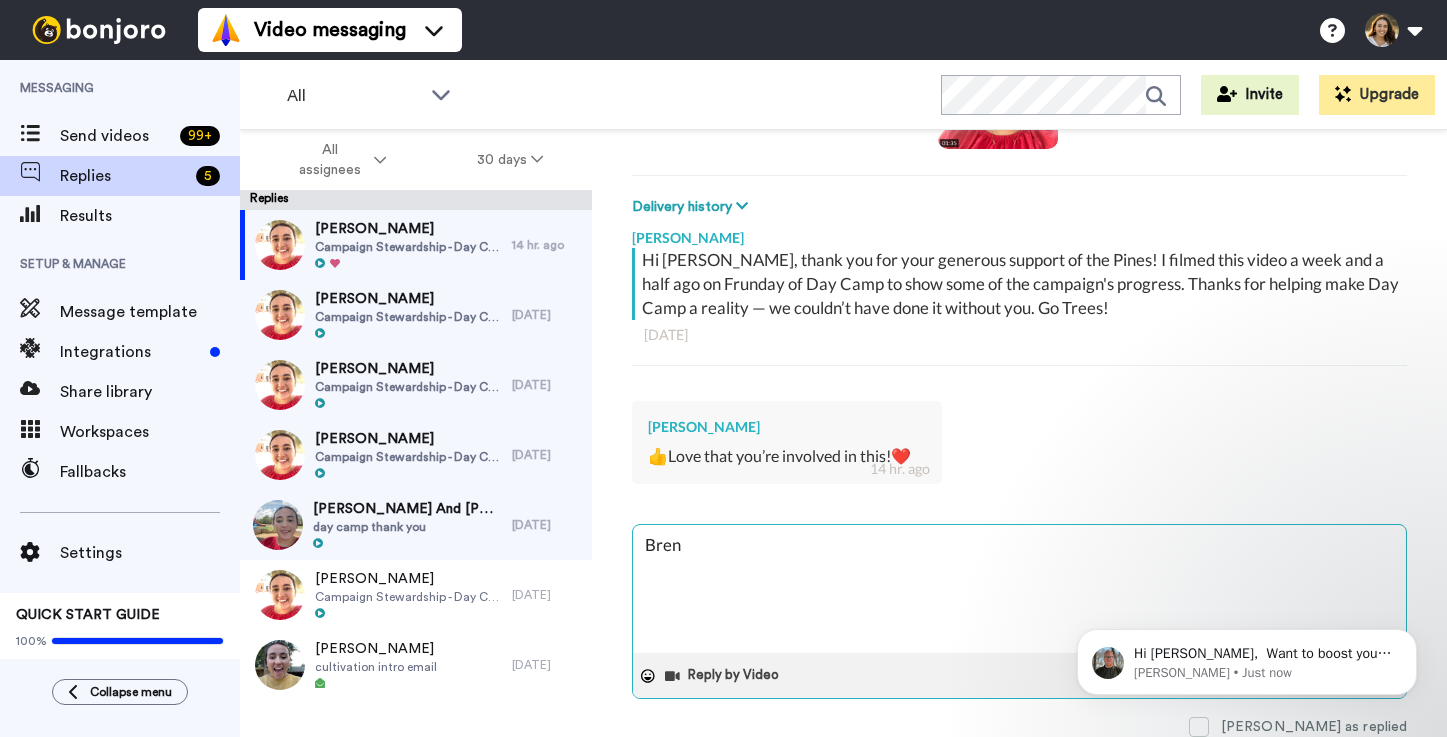 type on "x" 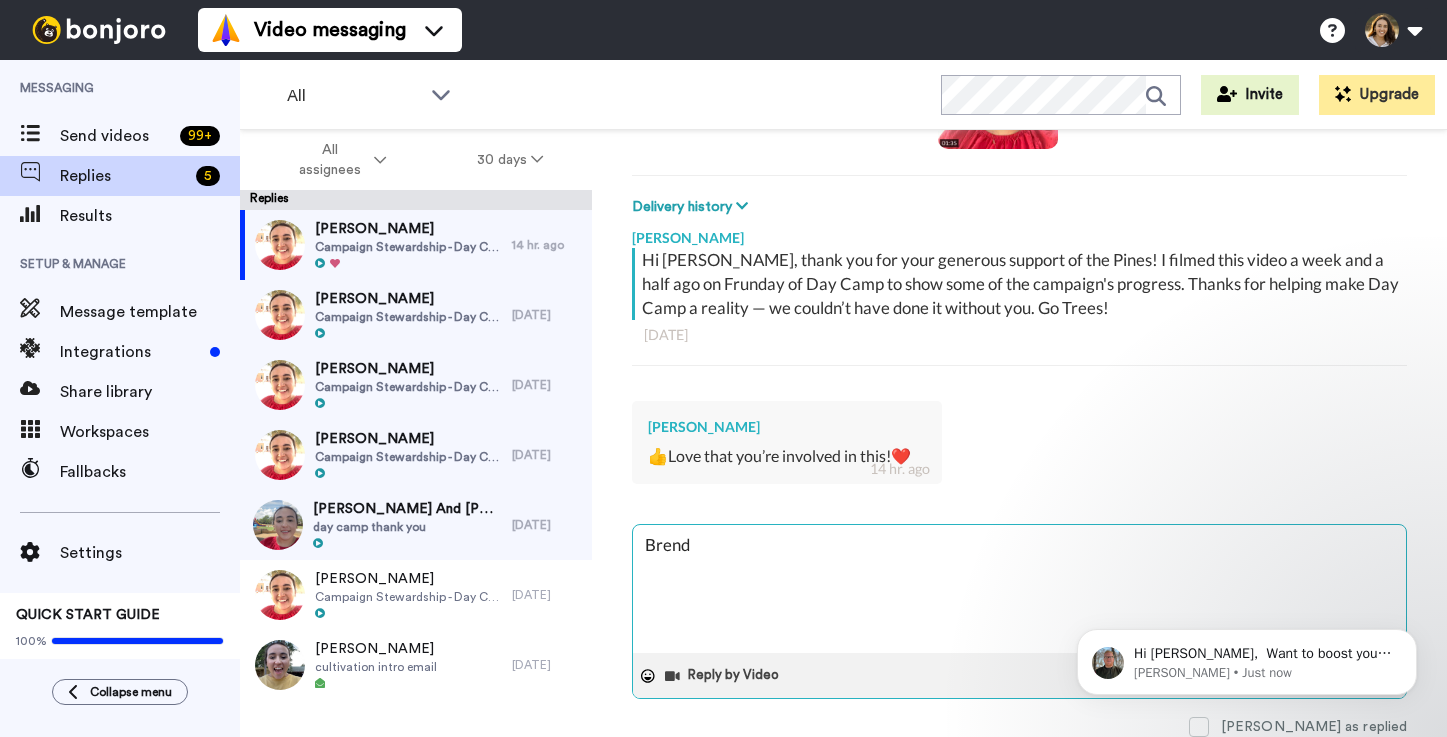 type on "x" 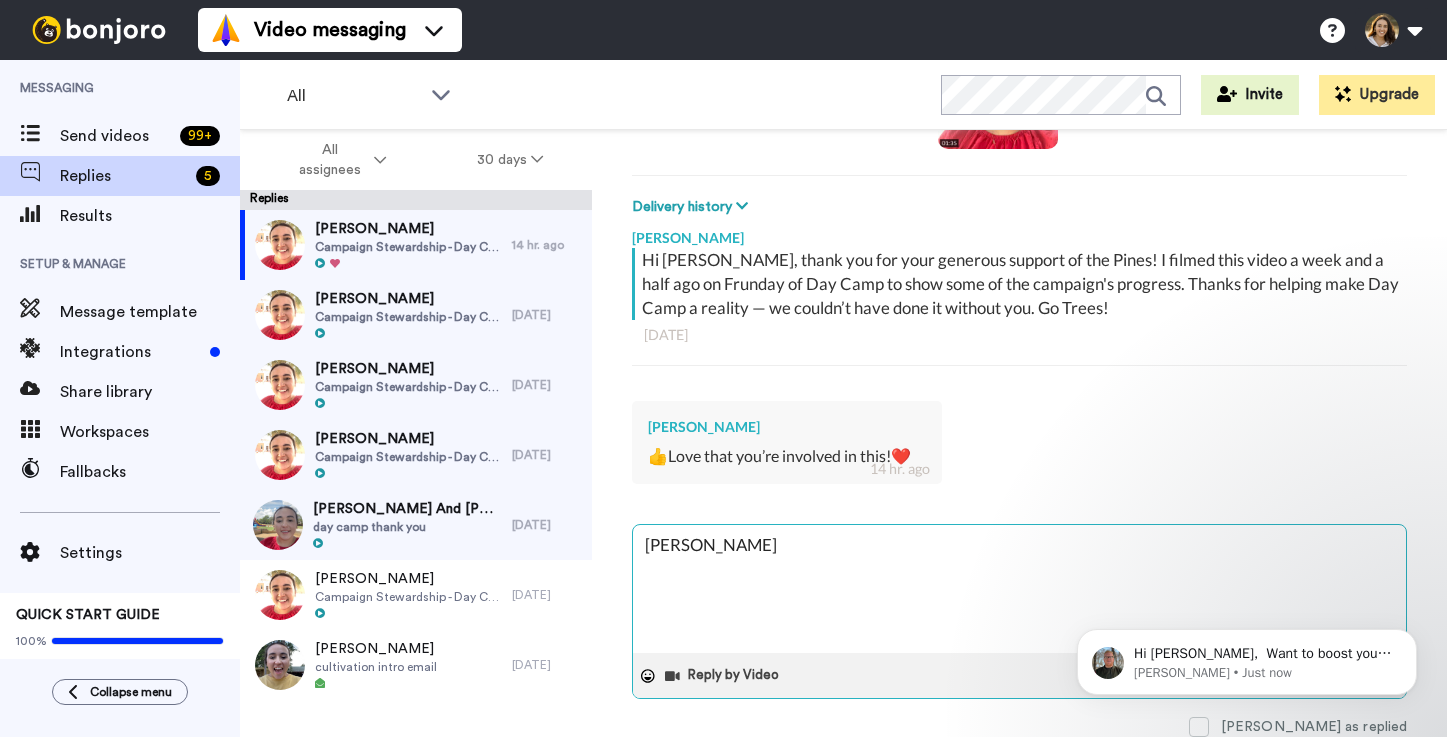 type on "x" 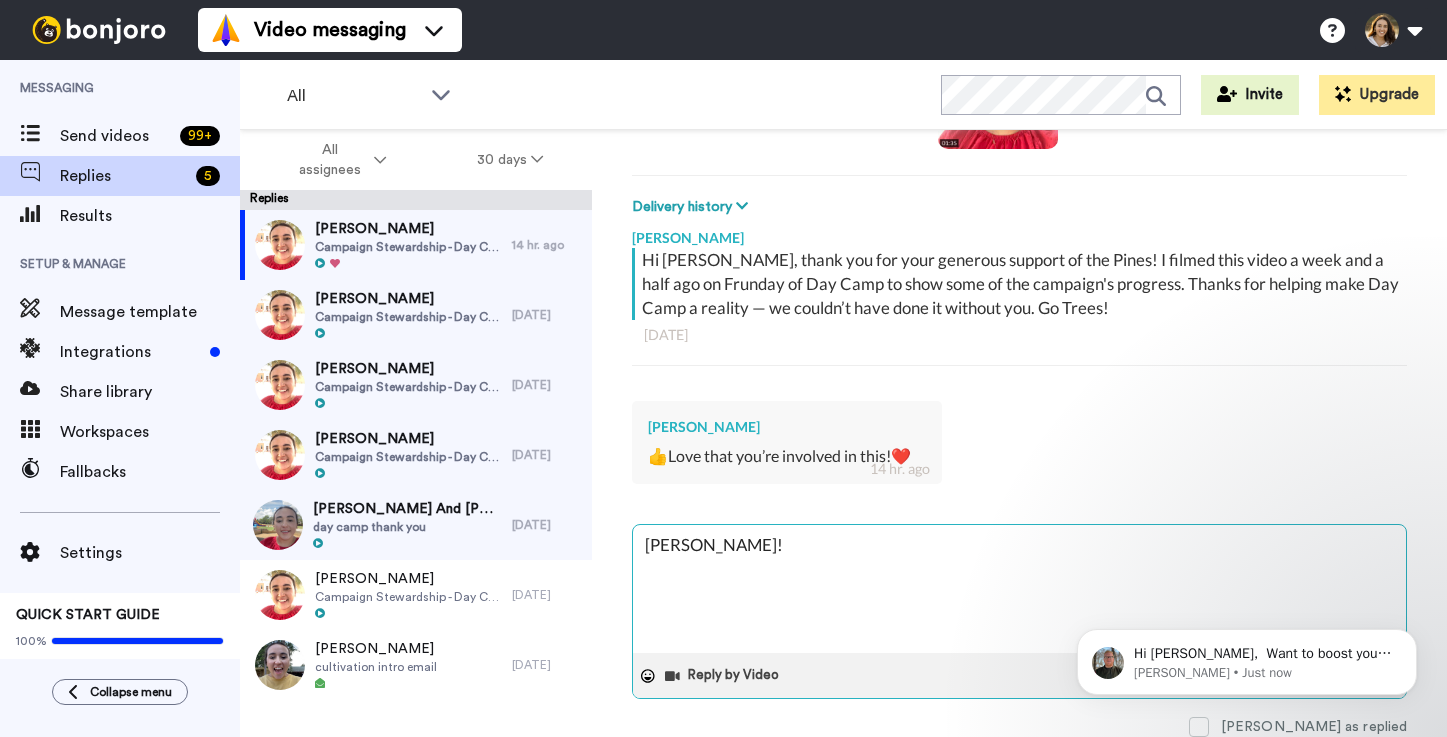 type on "x" 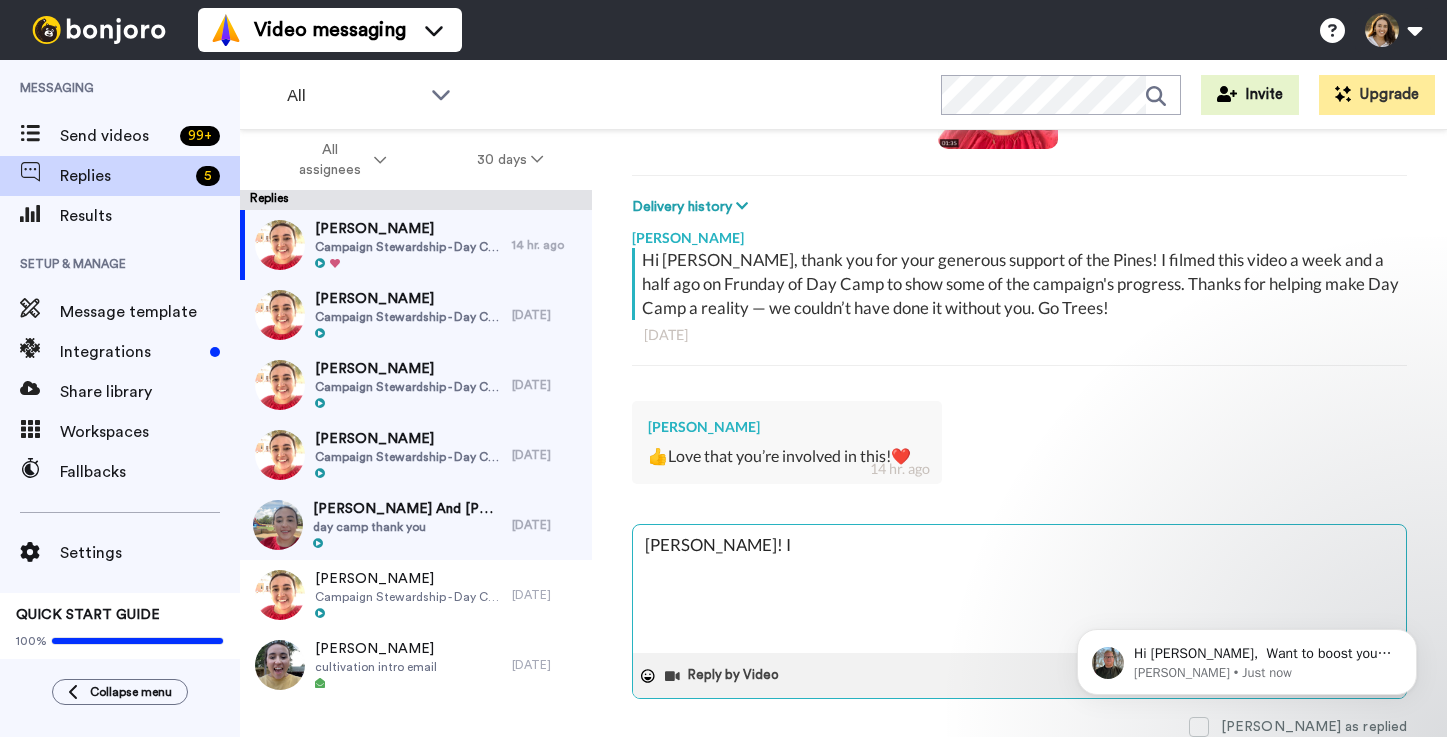 type on "x" 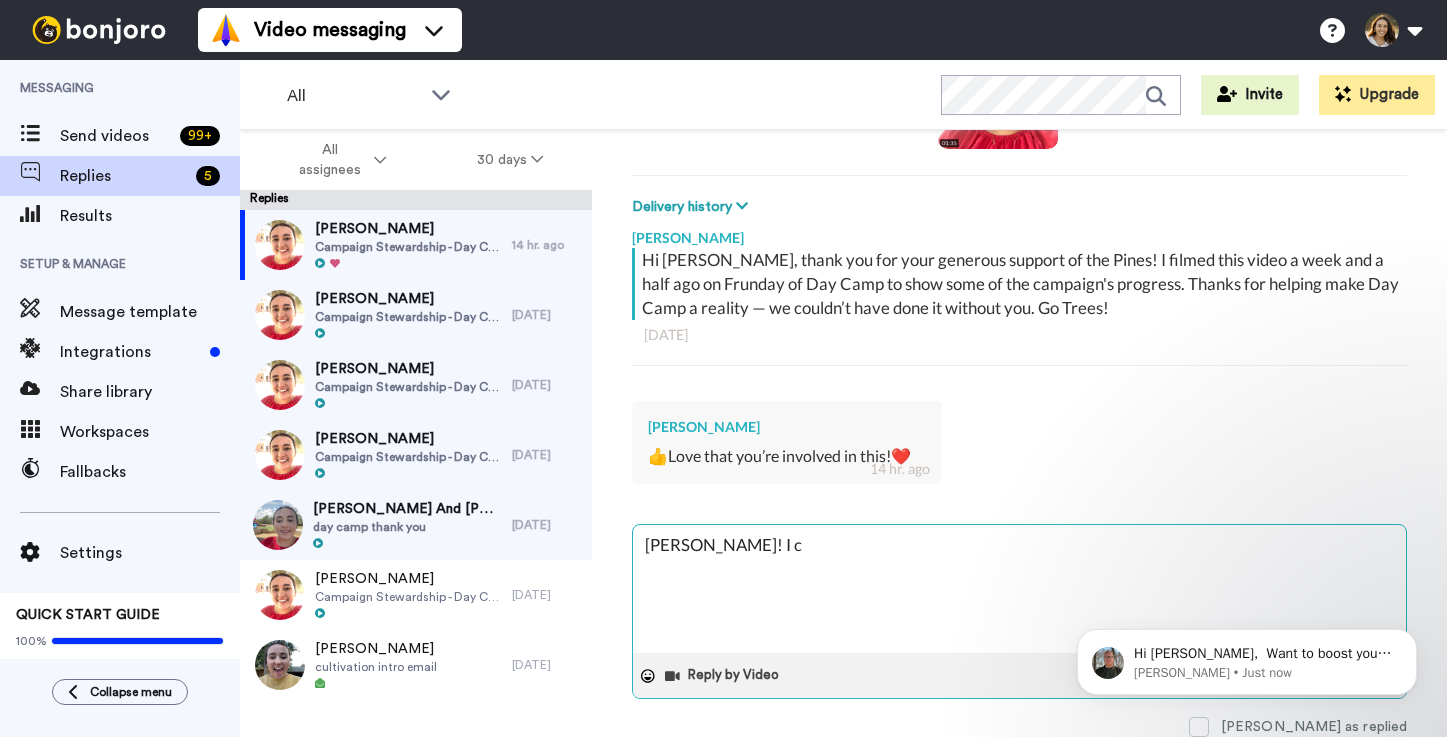 type on "x" 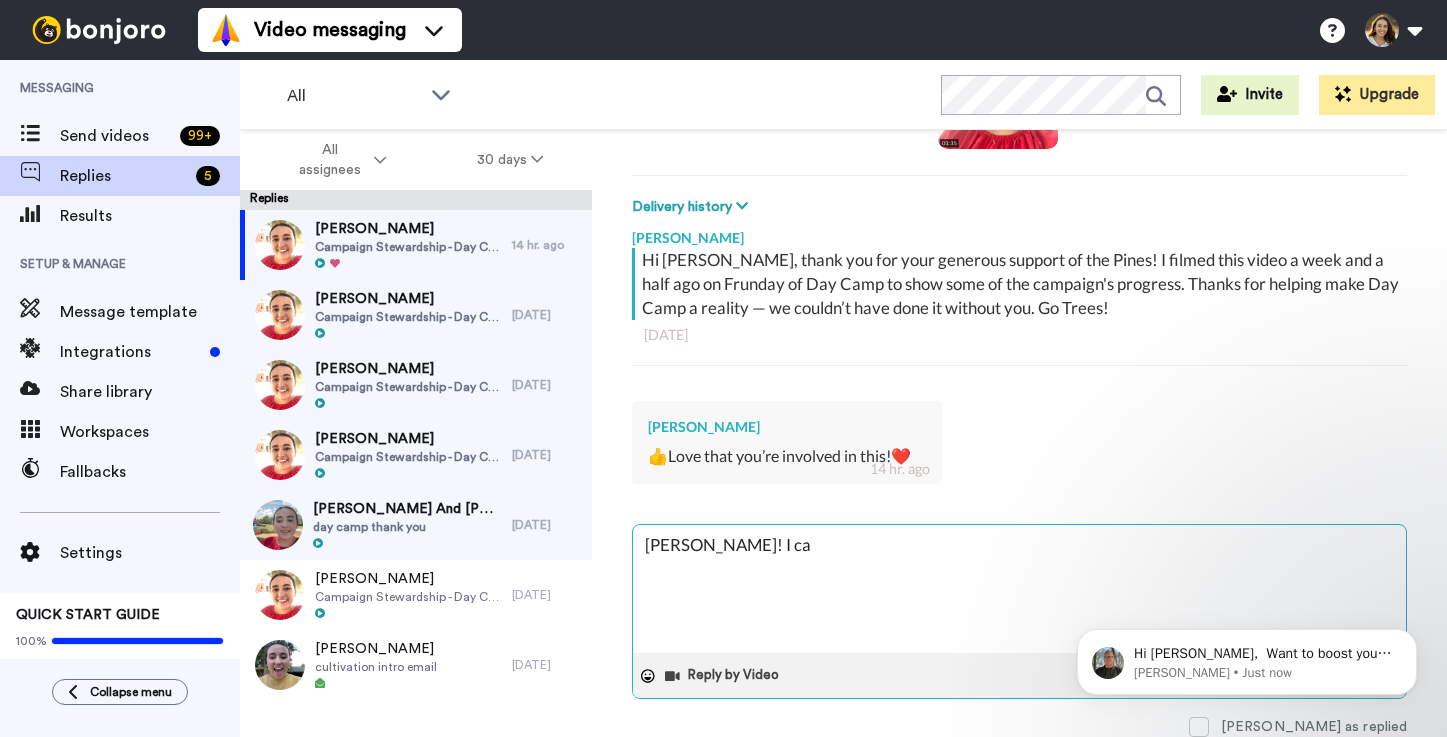 type on "x" 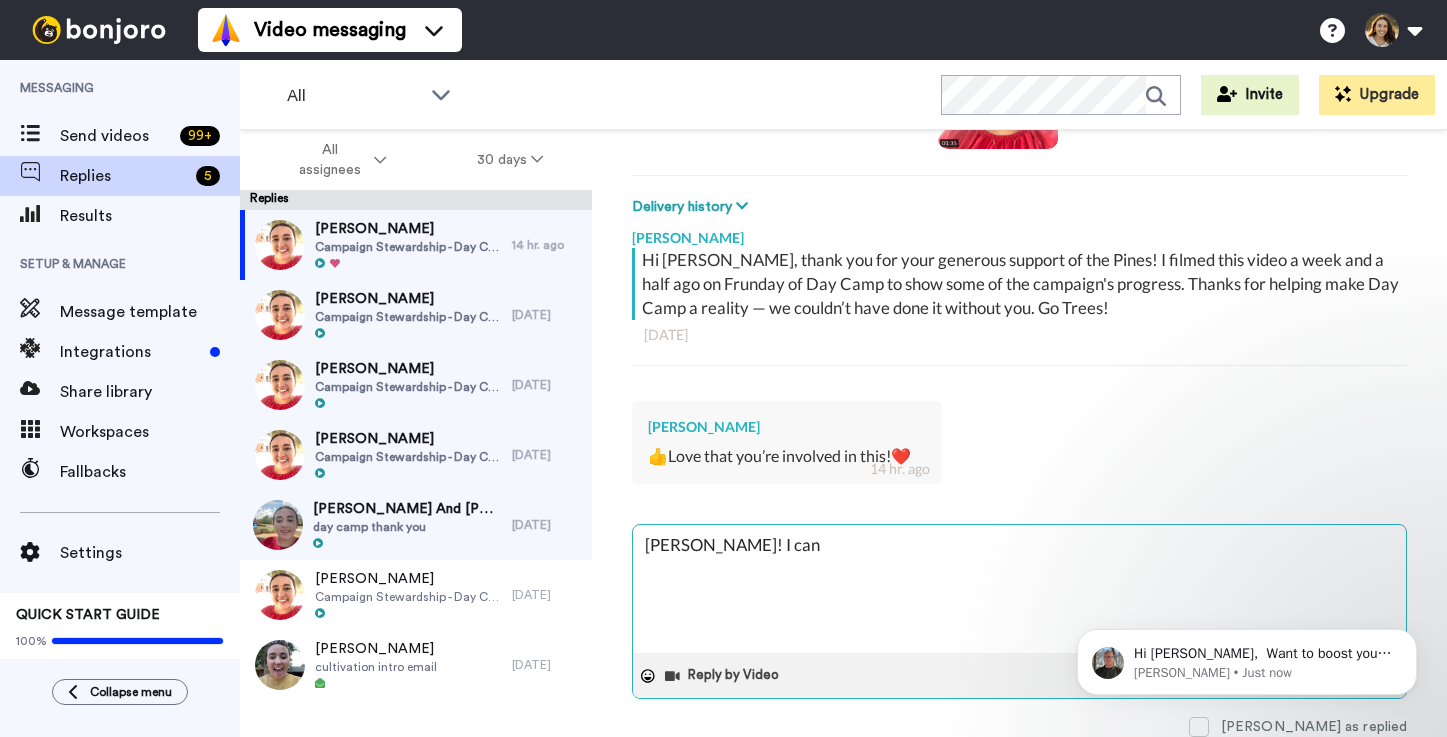 type on "x" 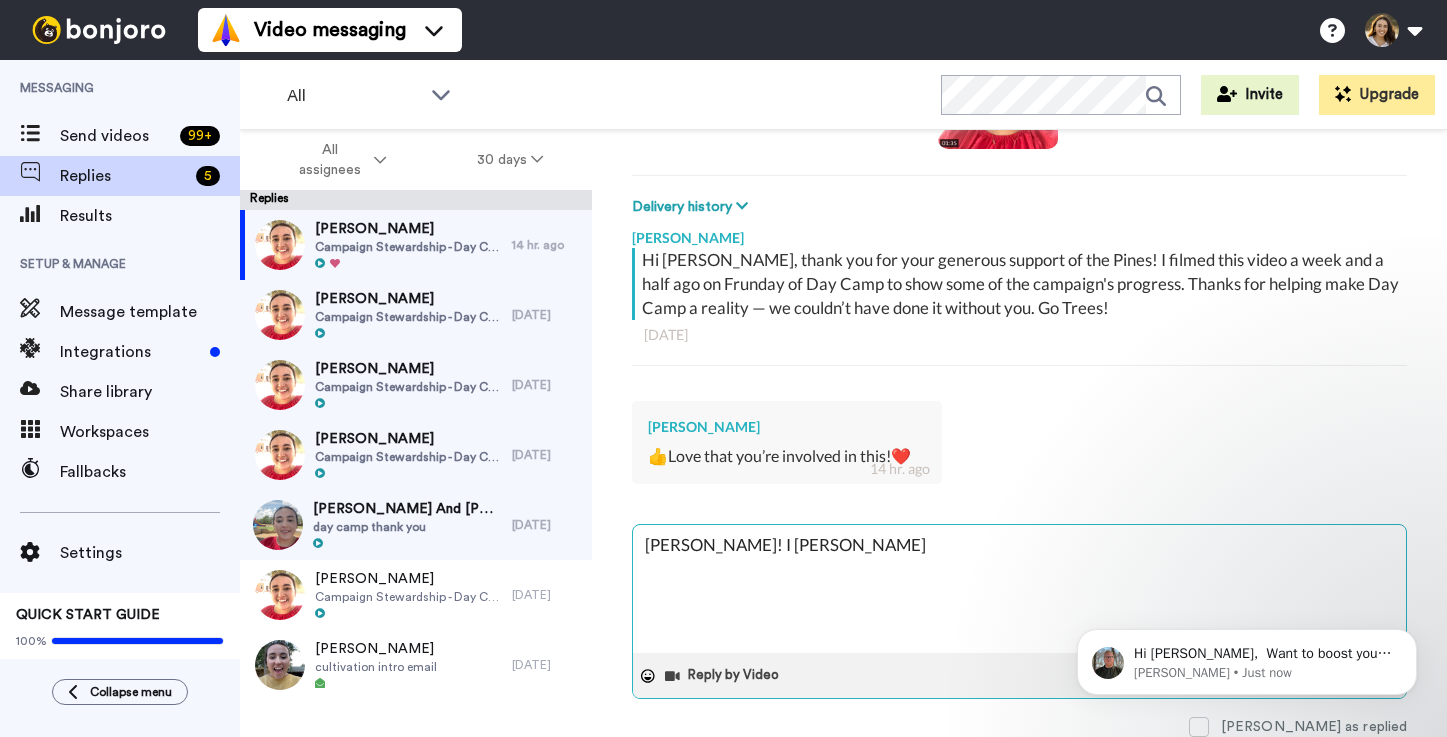 type on "x" 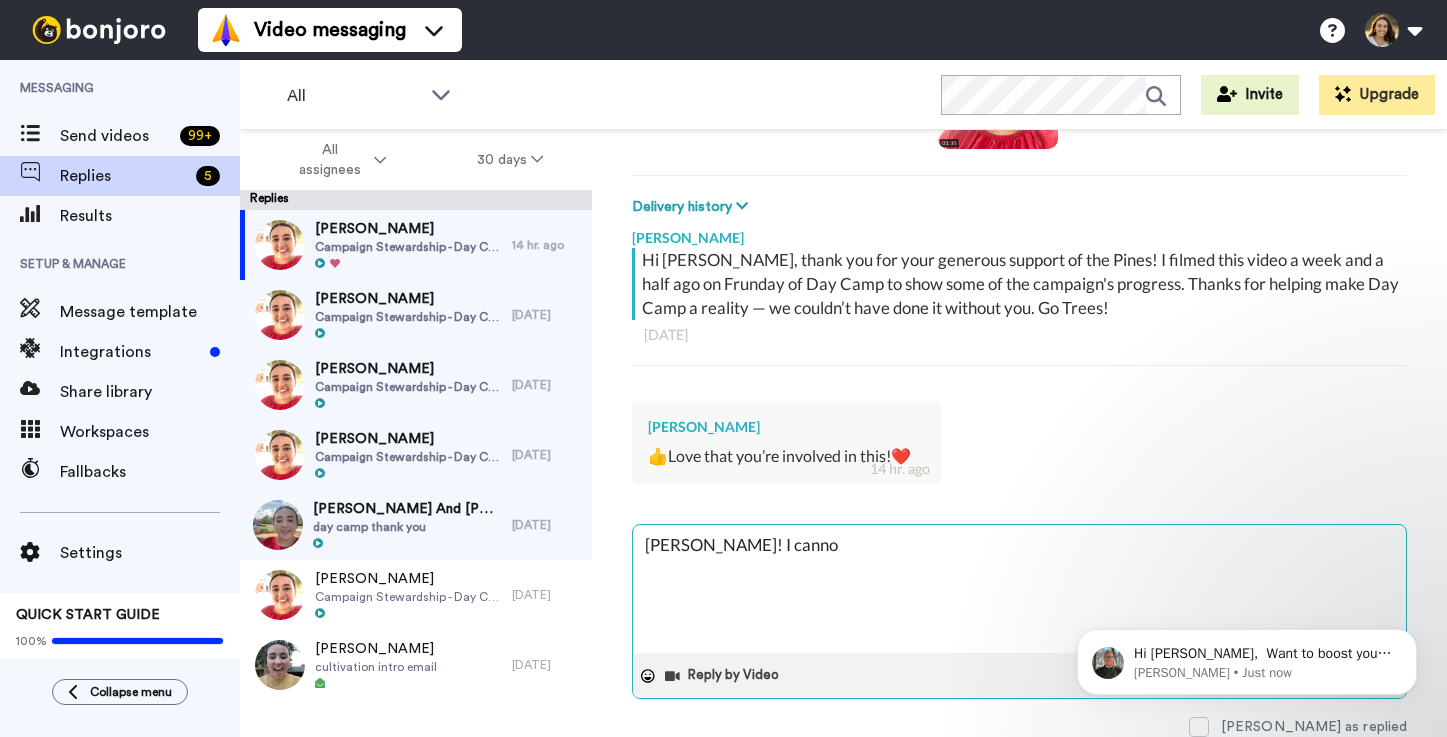 type on "[PERSON_NAME]! I cannot" 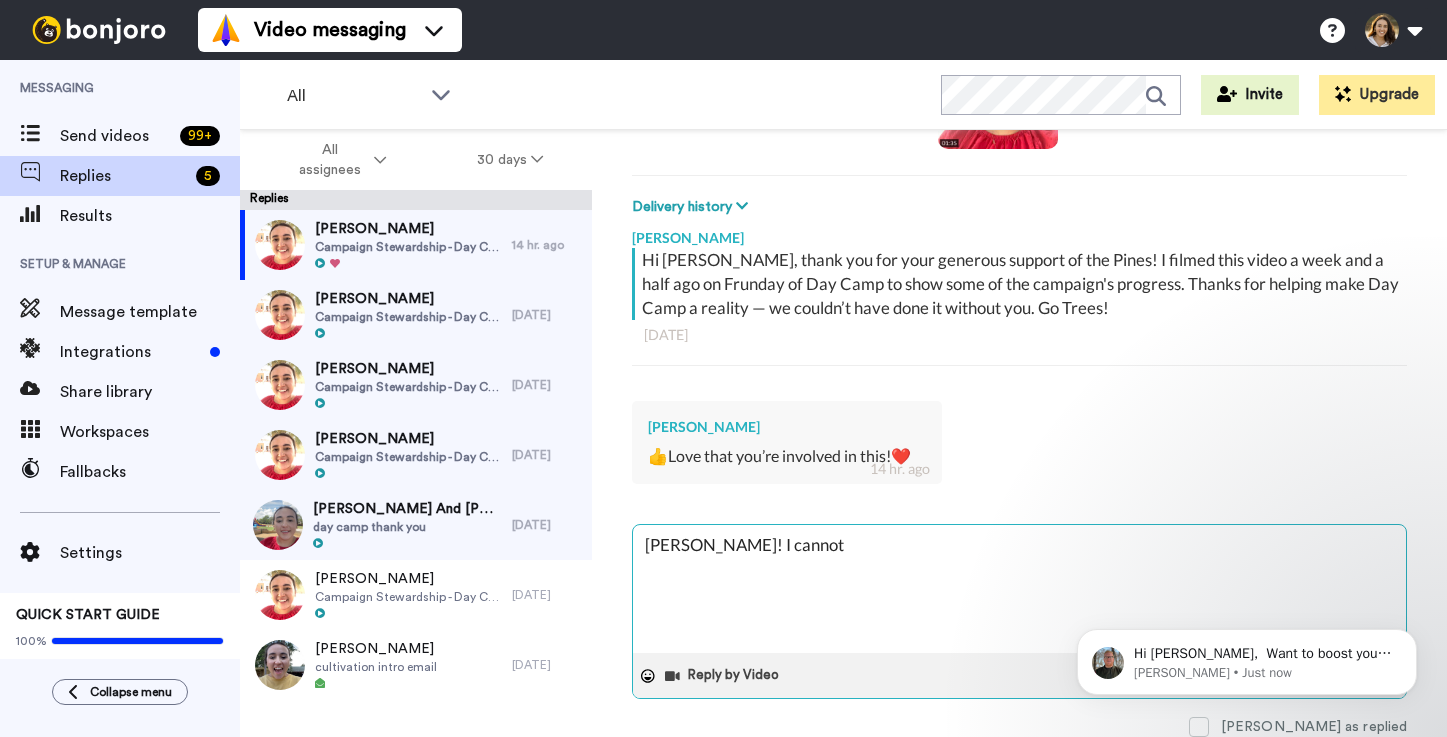 type on "x" 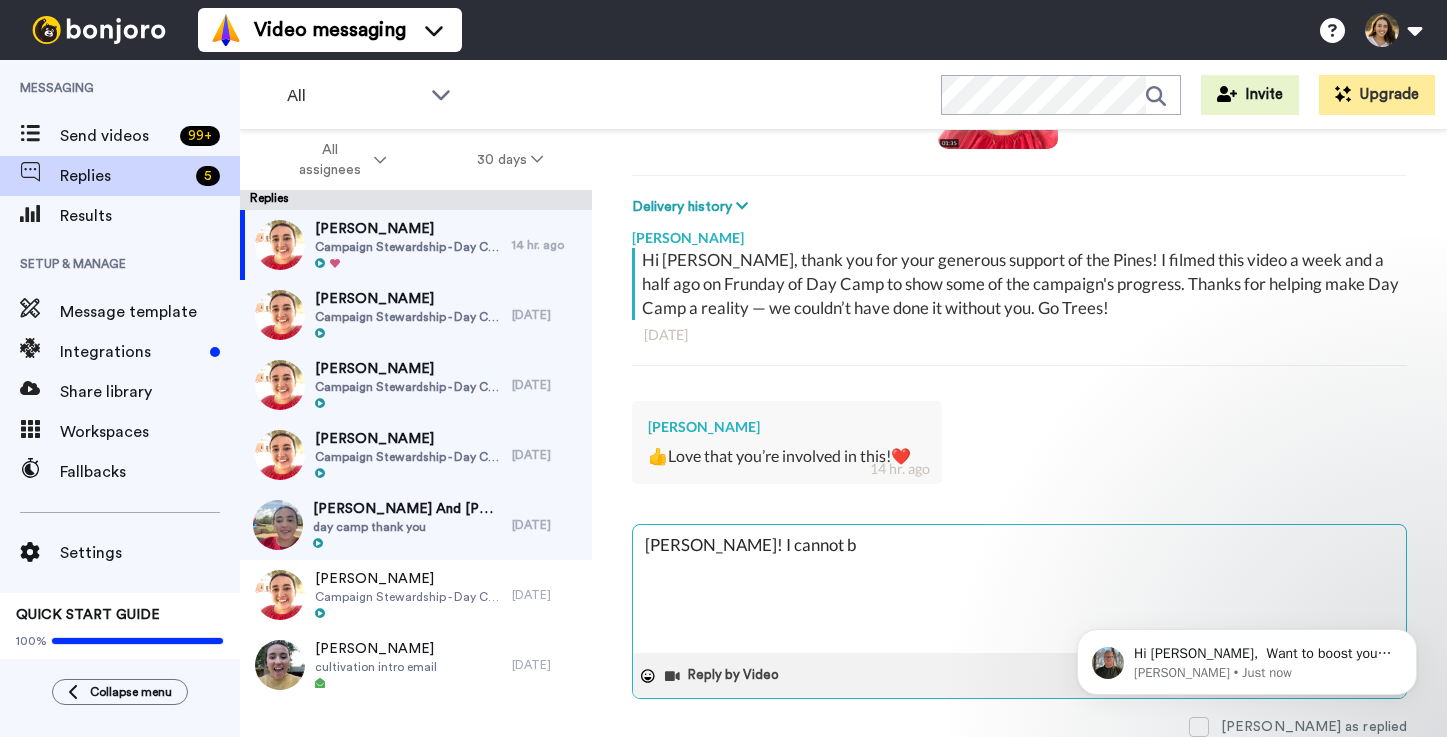 type on "x" 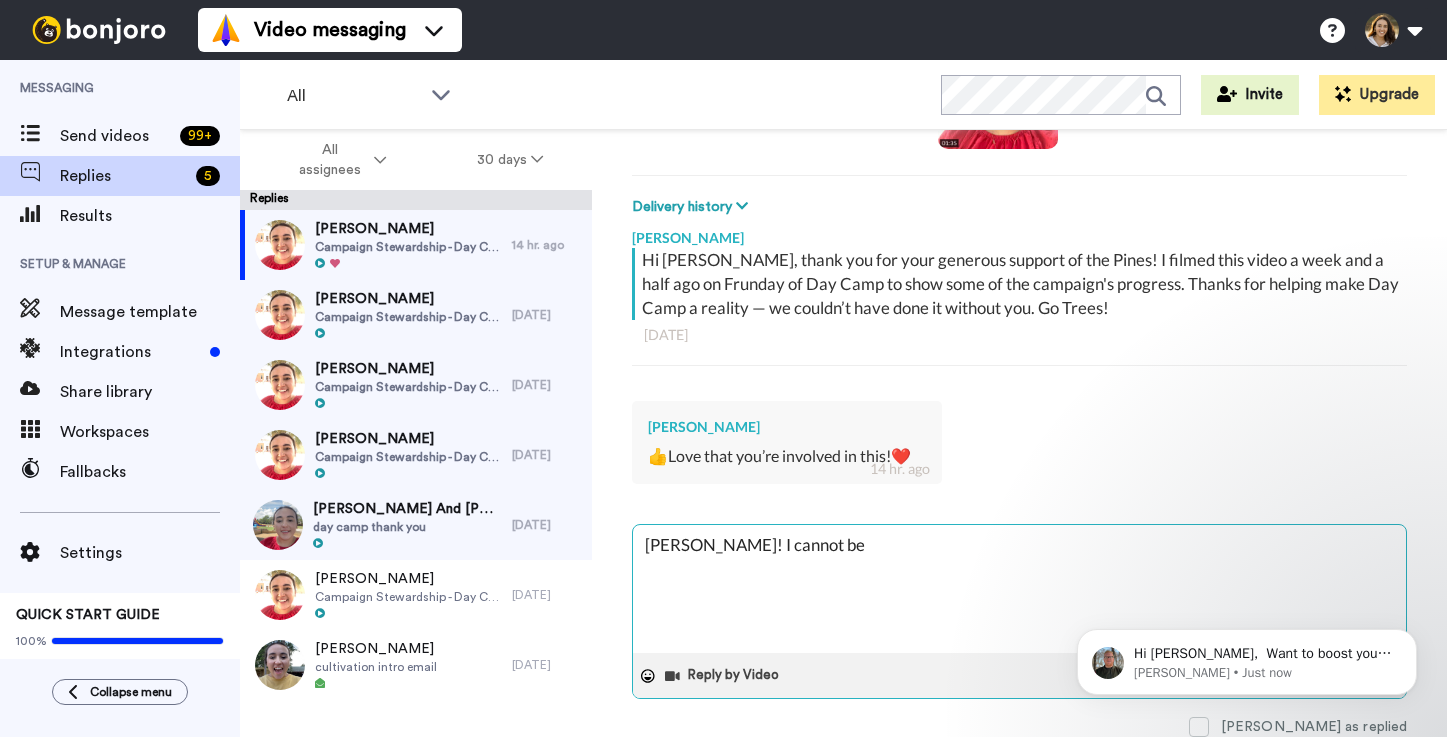 type on "x" 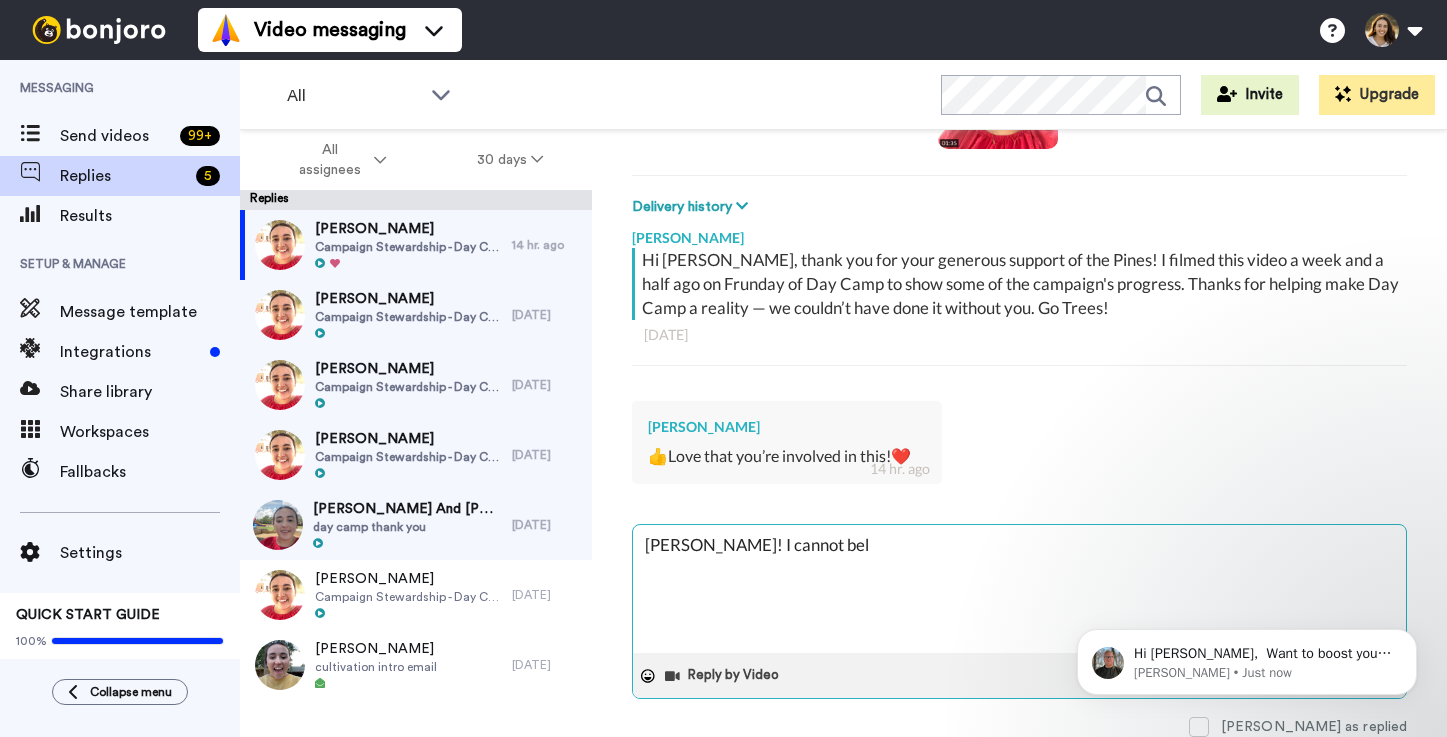 type on "x" 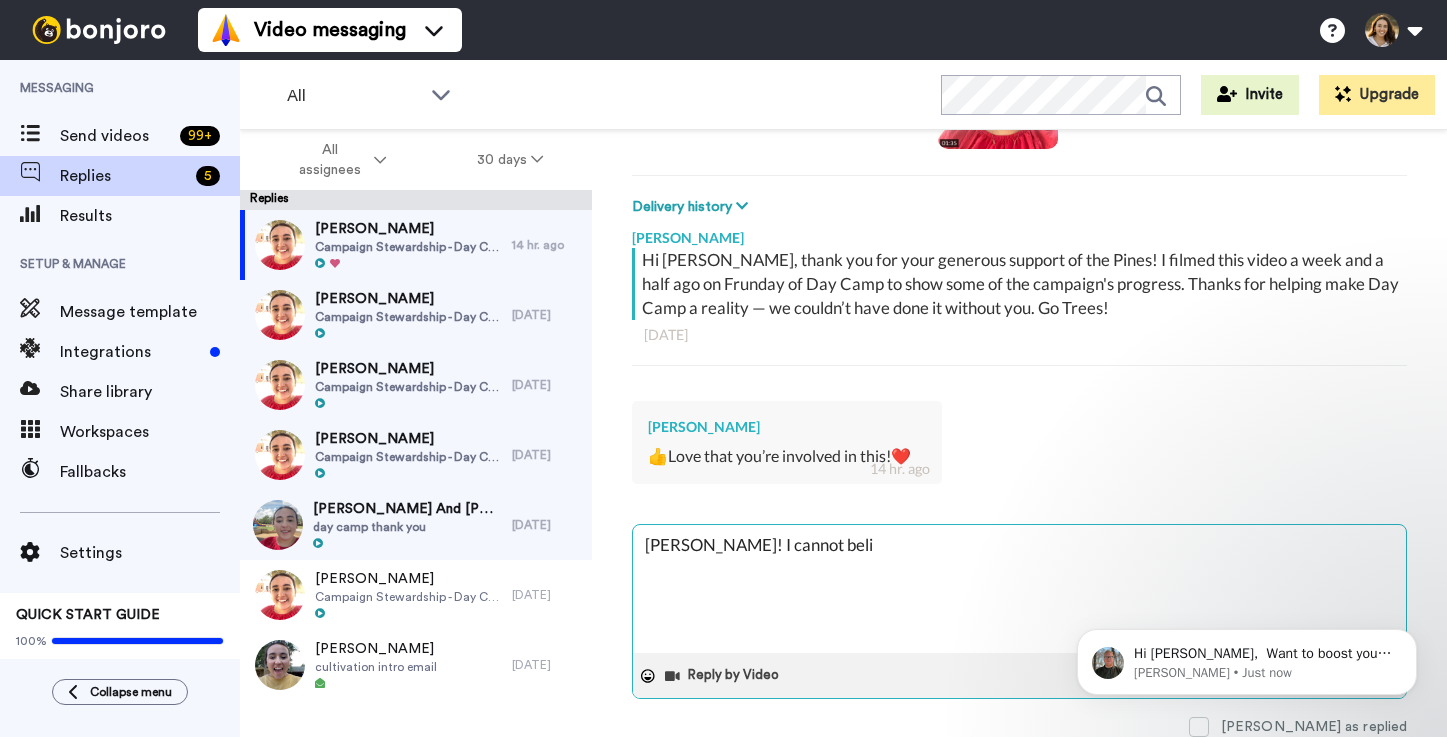 type on "x" 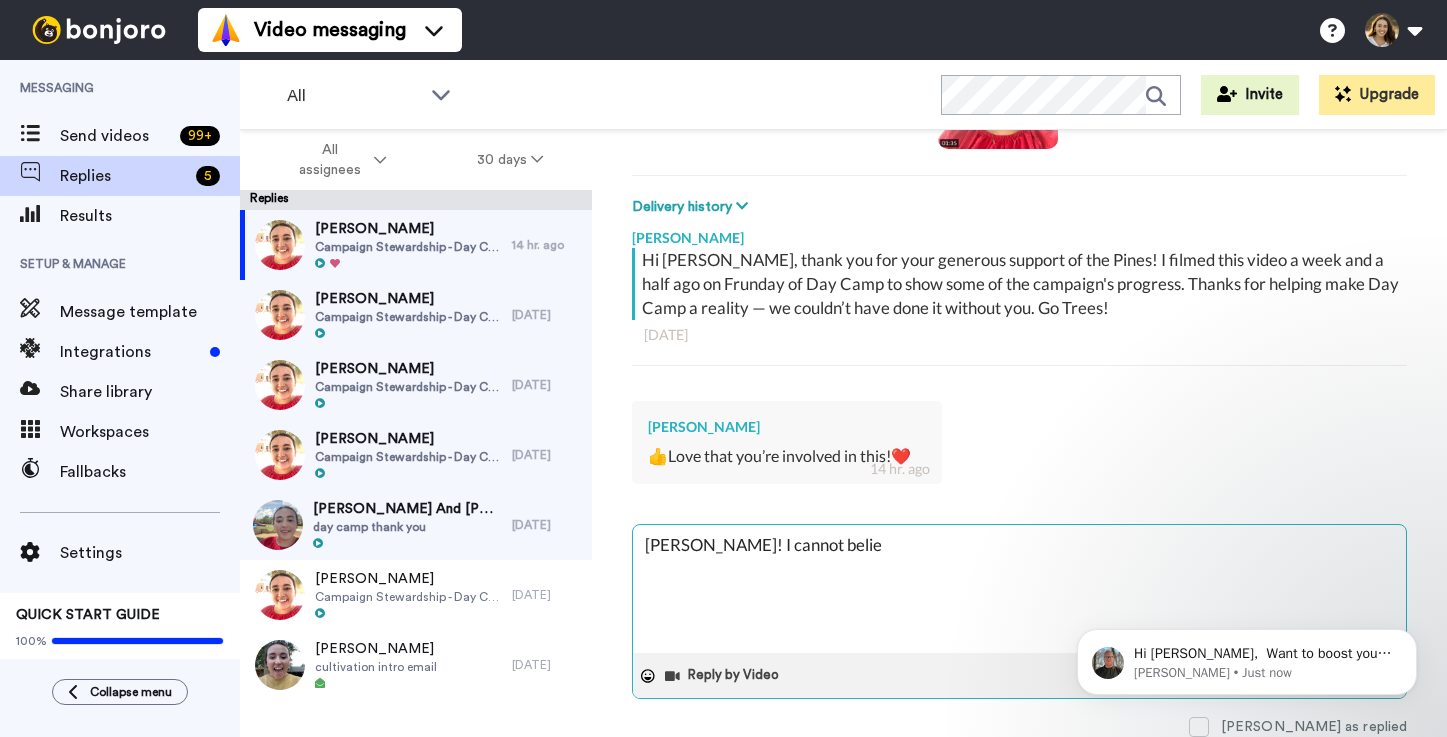 type on "x" 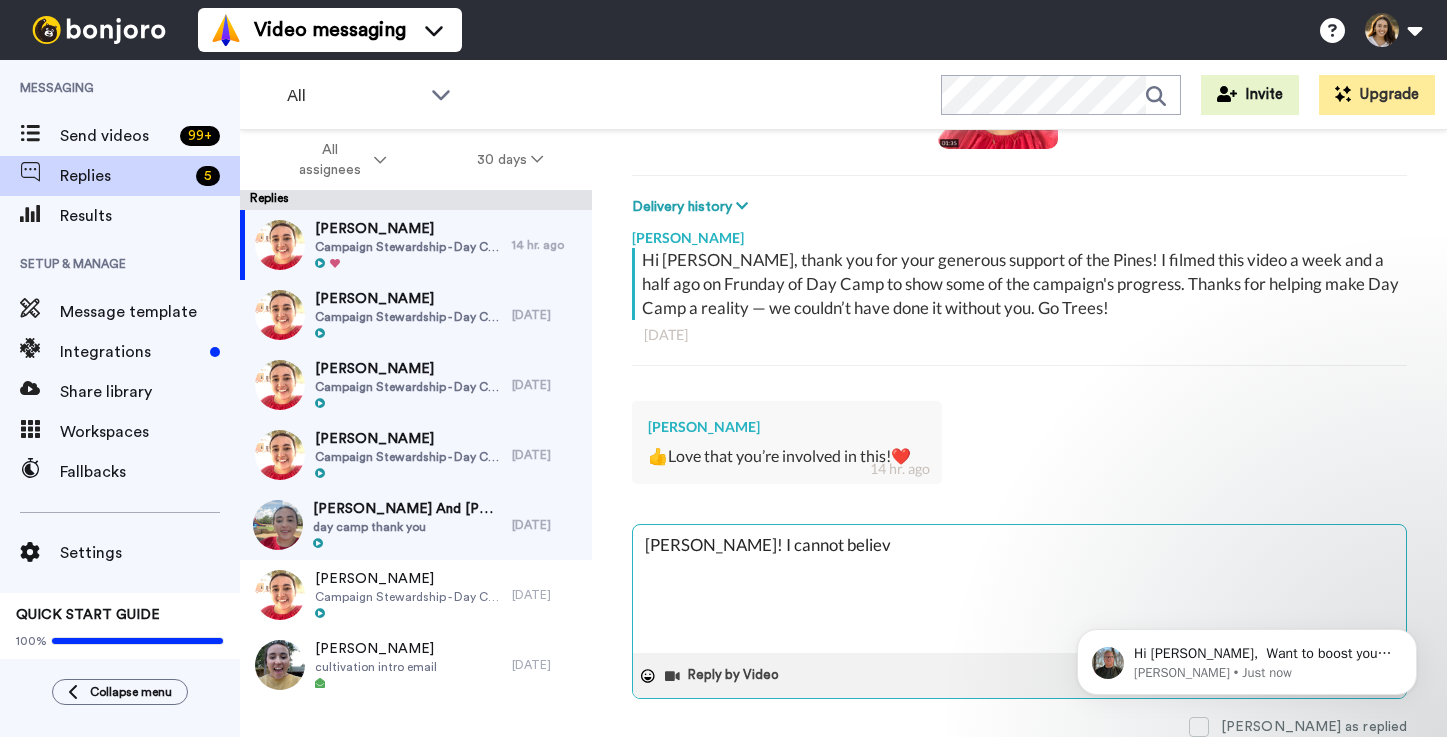 type on "x" 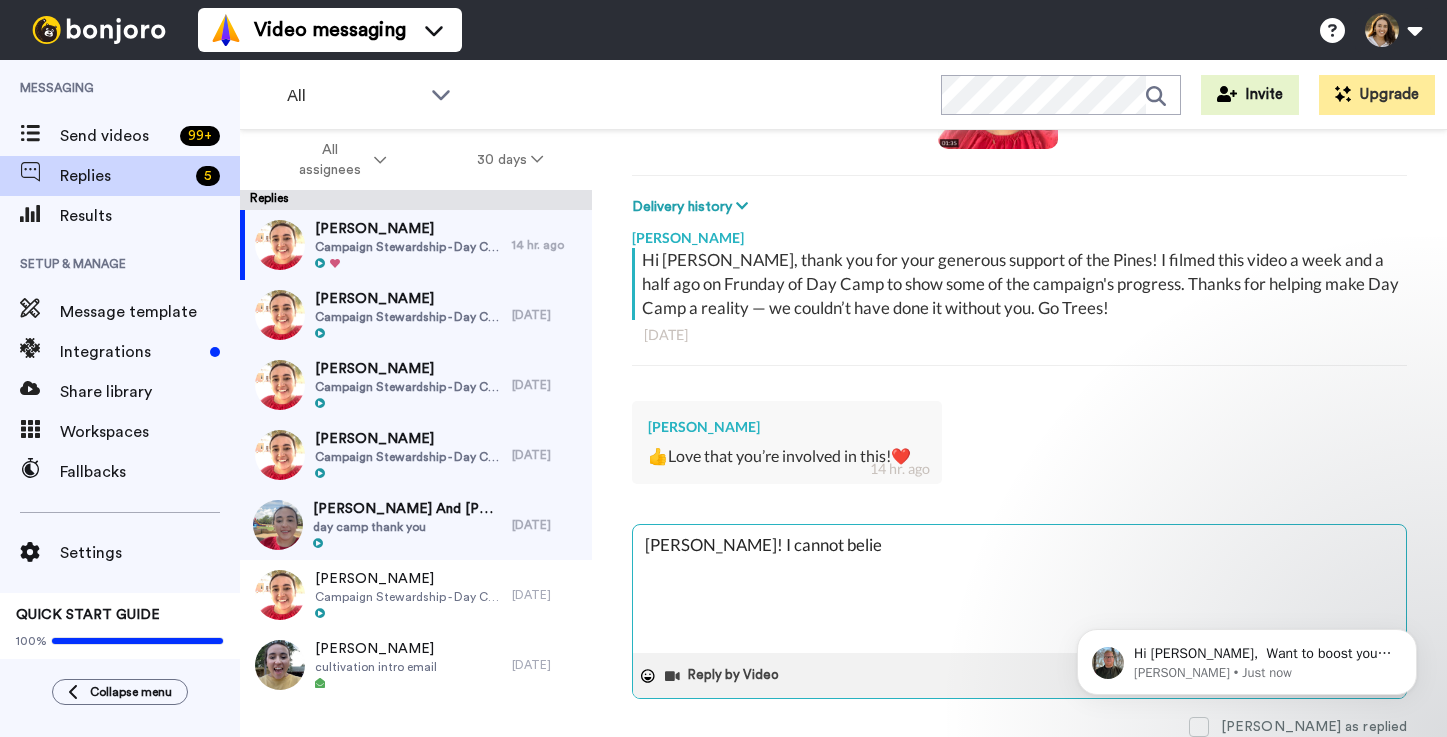 type on "x" 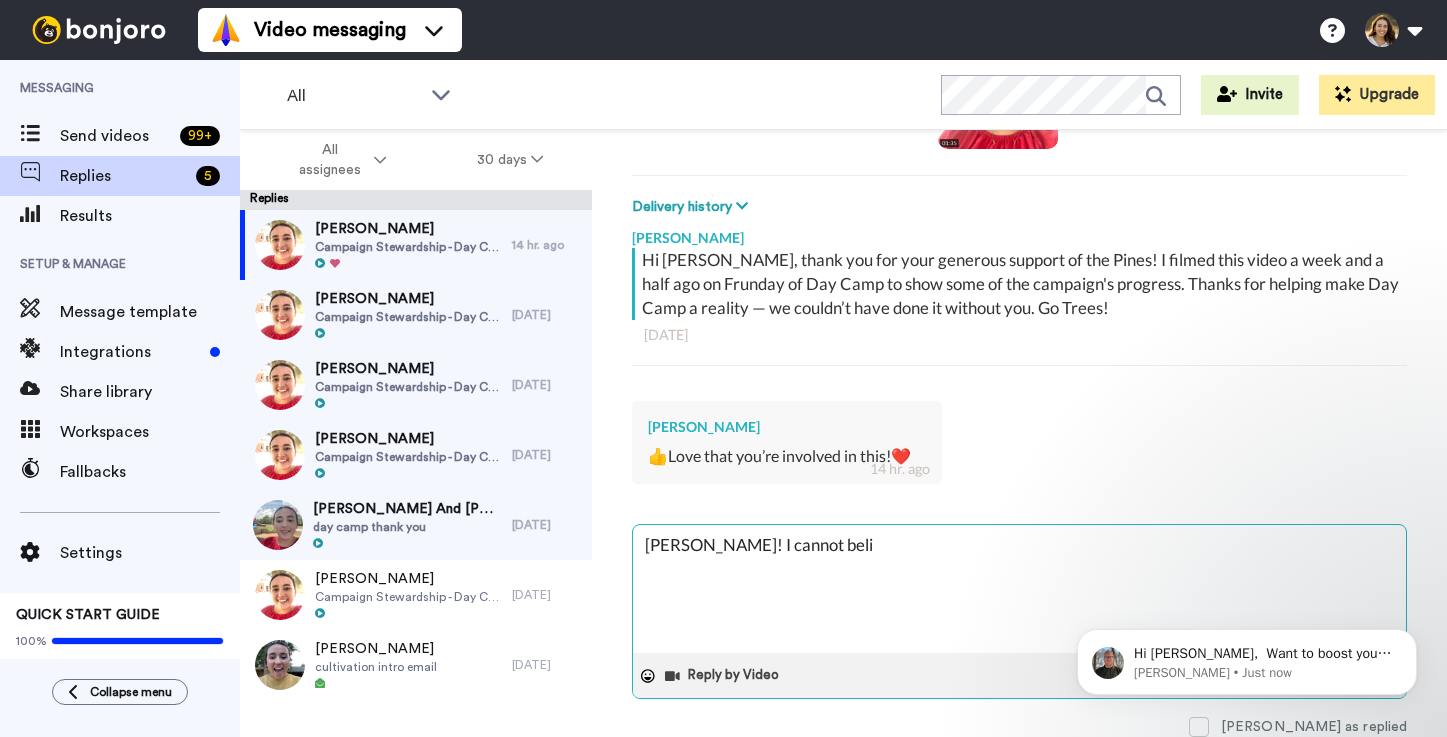 type on "x" 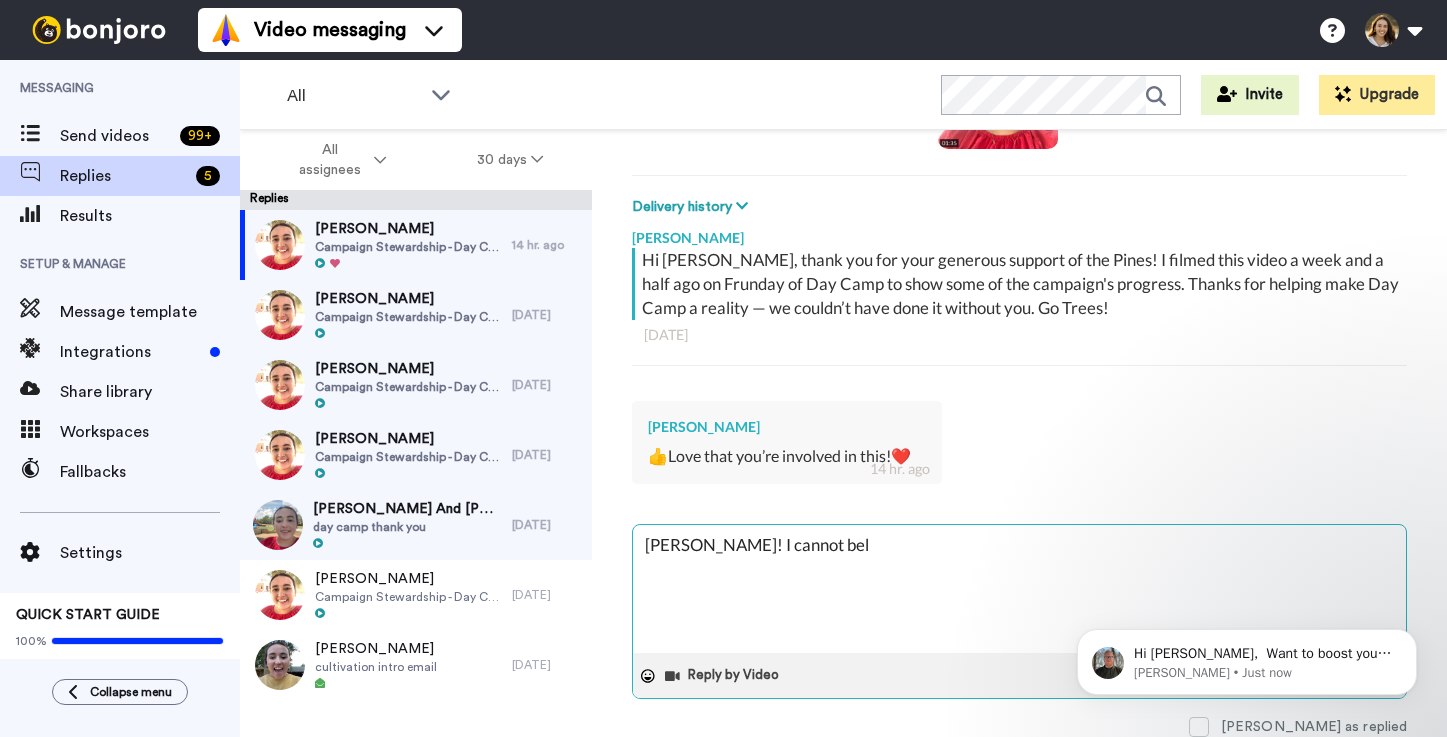 type on "x" 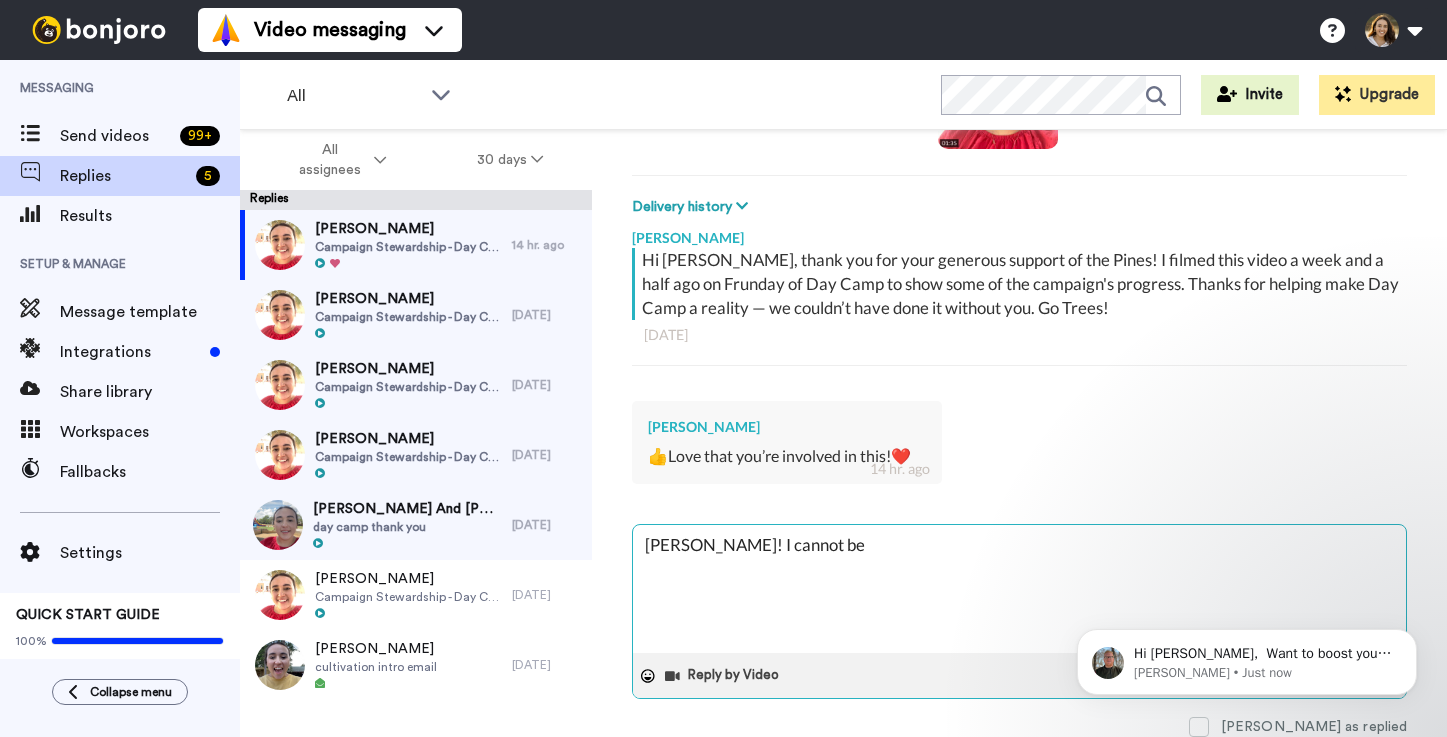 type on "x" 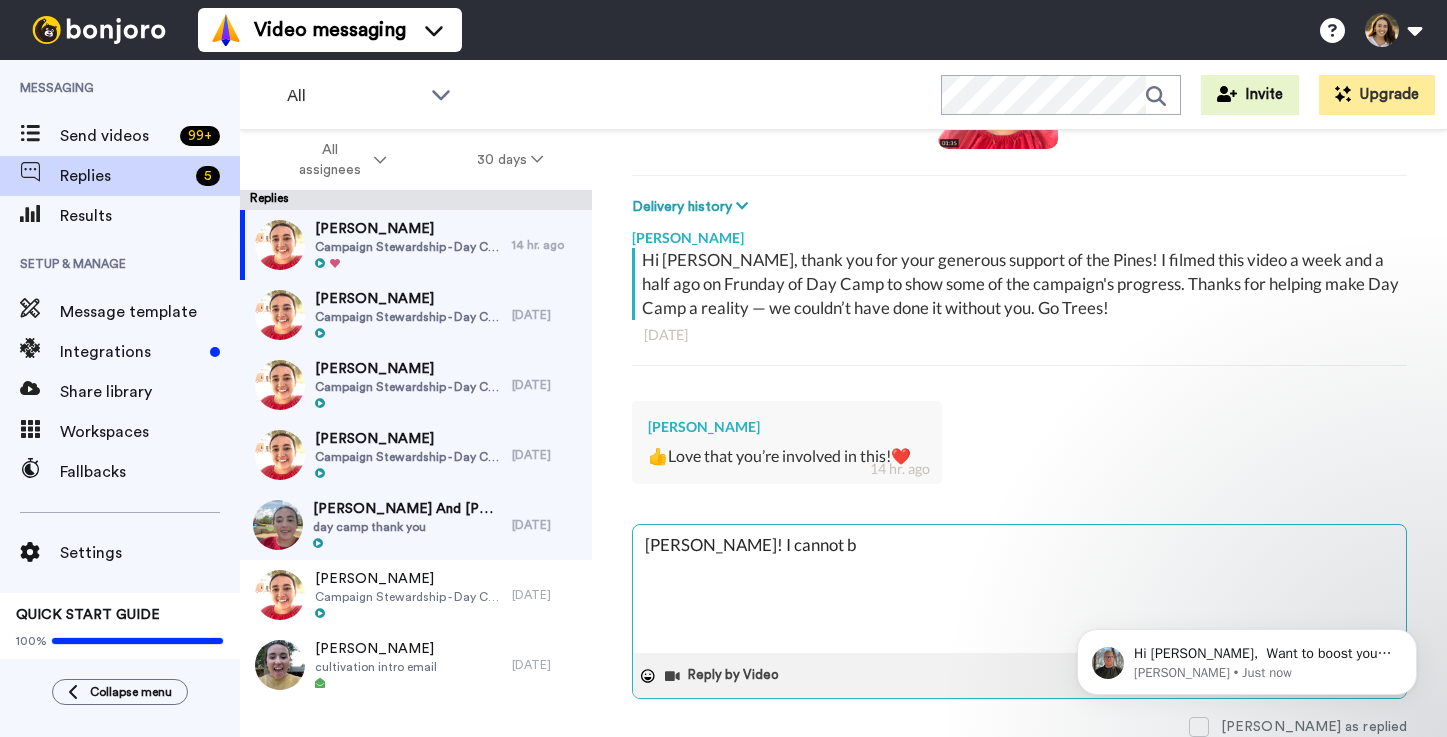 type on "x" 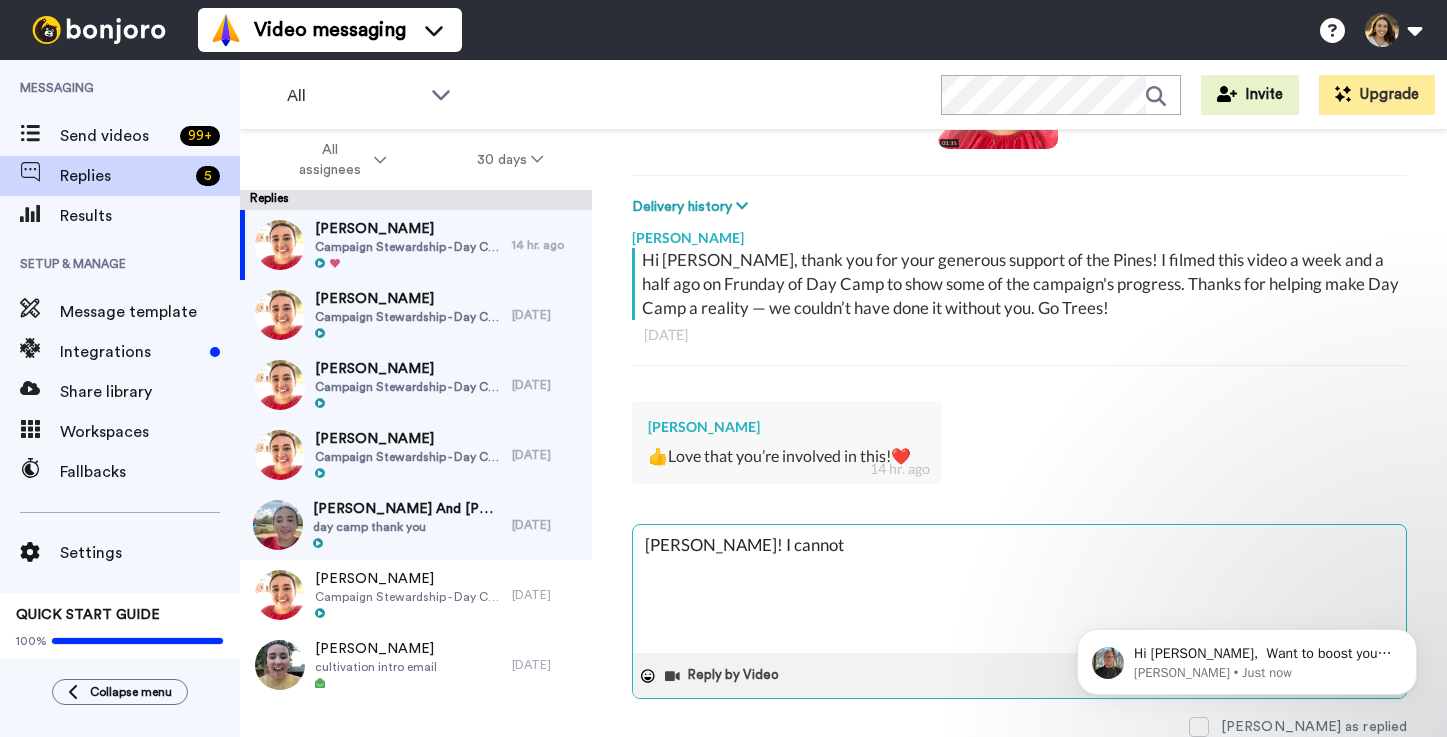 type on "x" 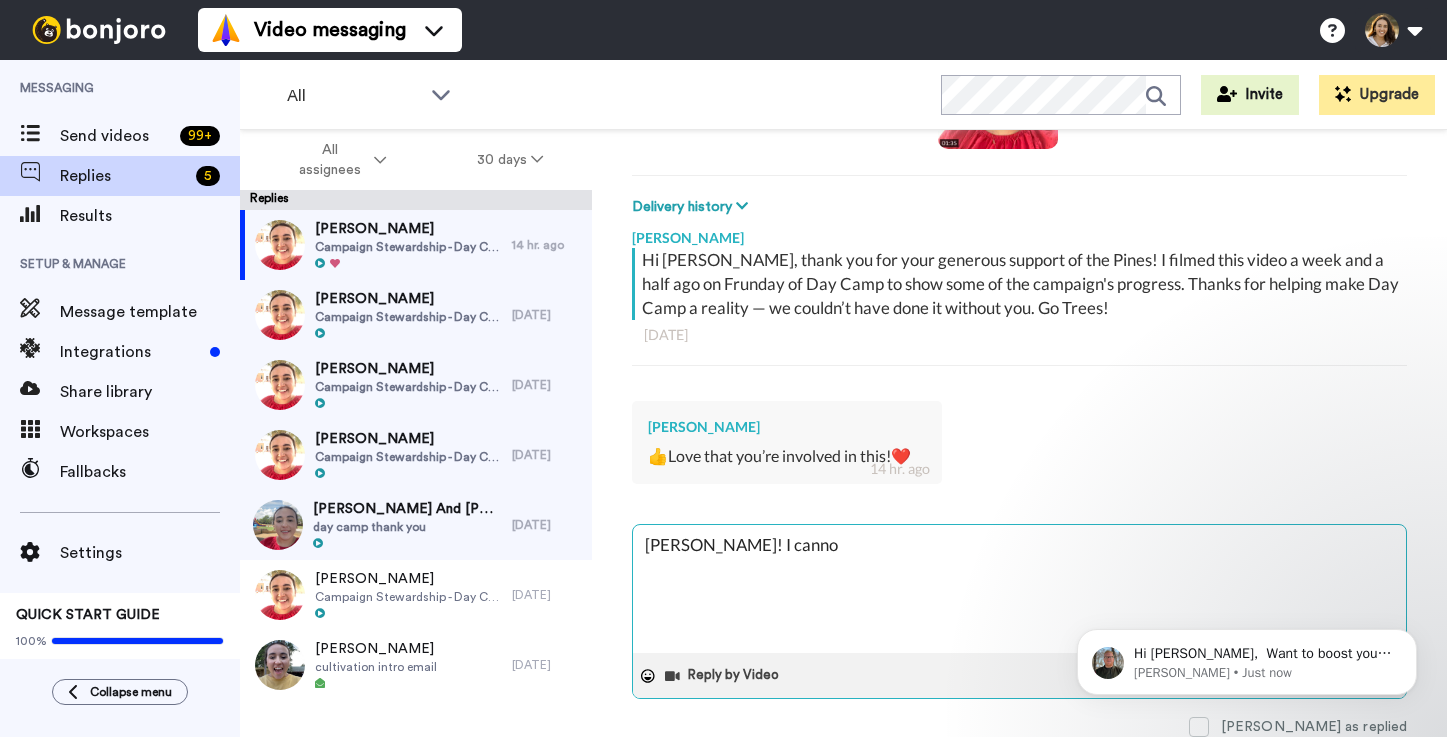 type on "x" 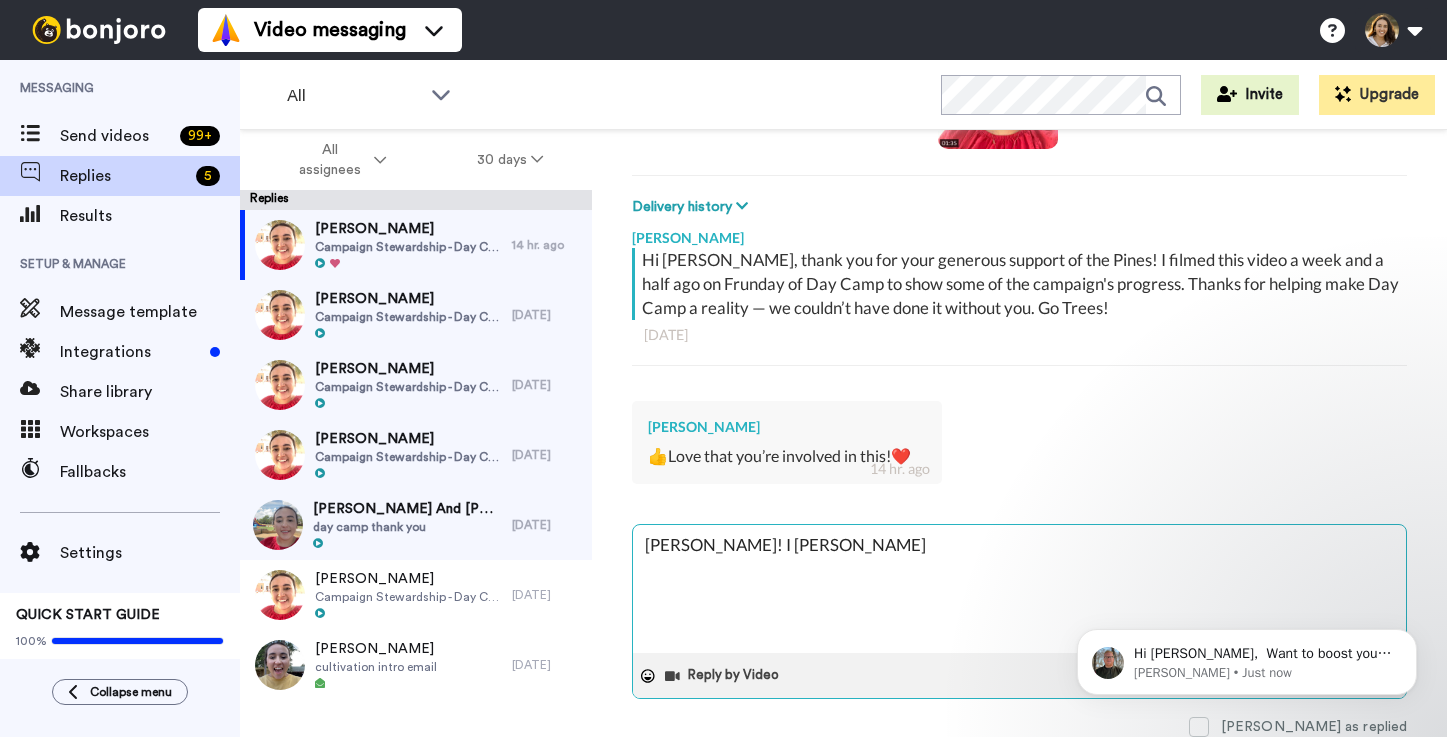 type on "x" 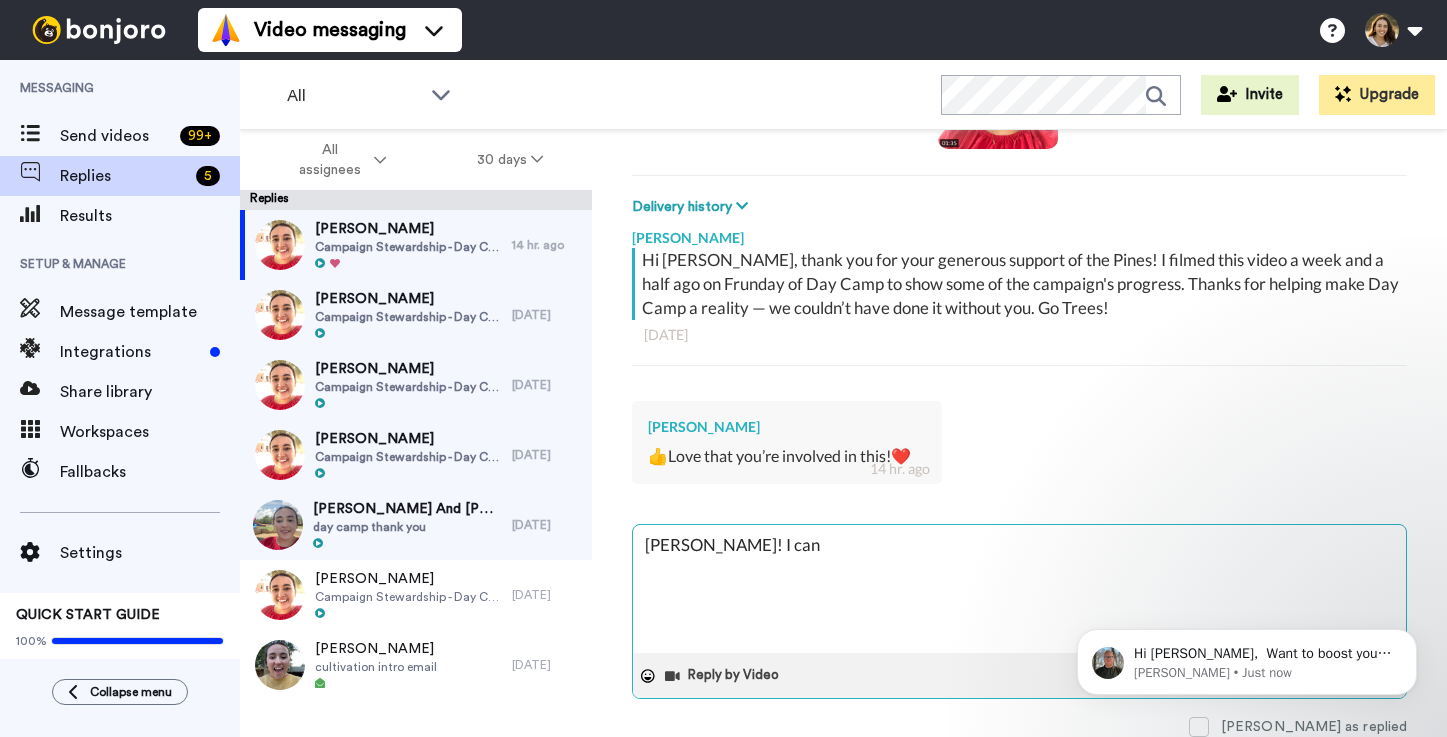 type on "x" 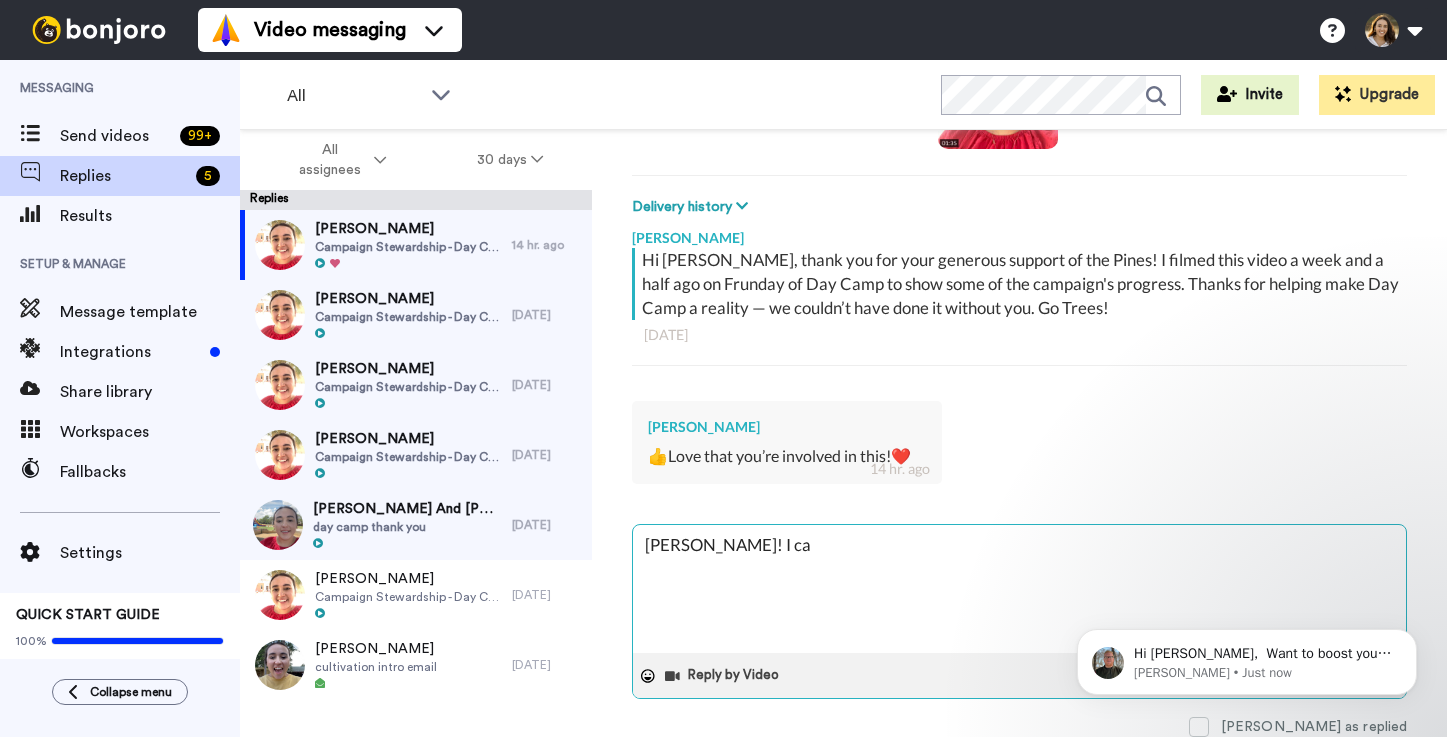 type on "x" 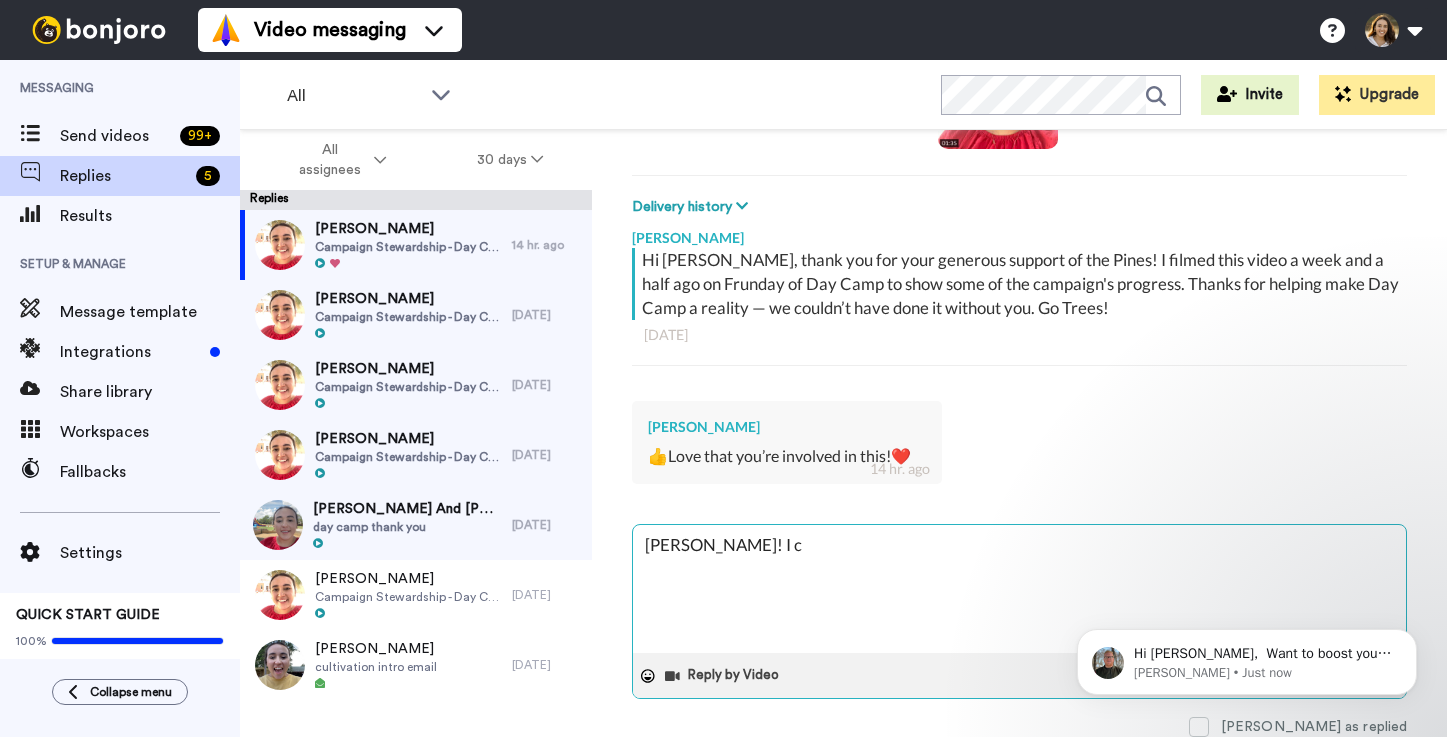 type on "x" 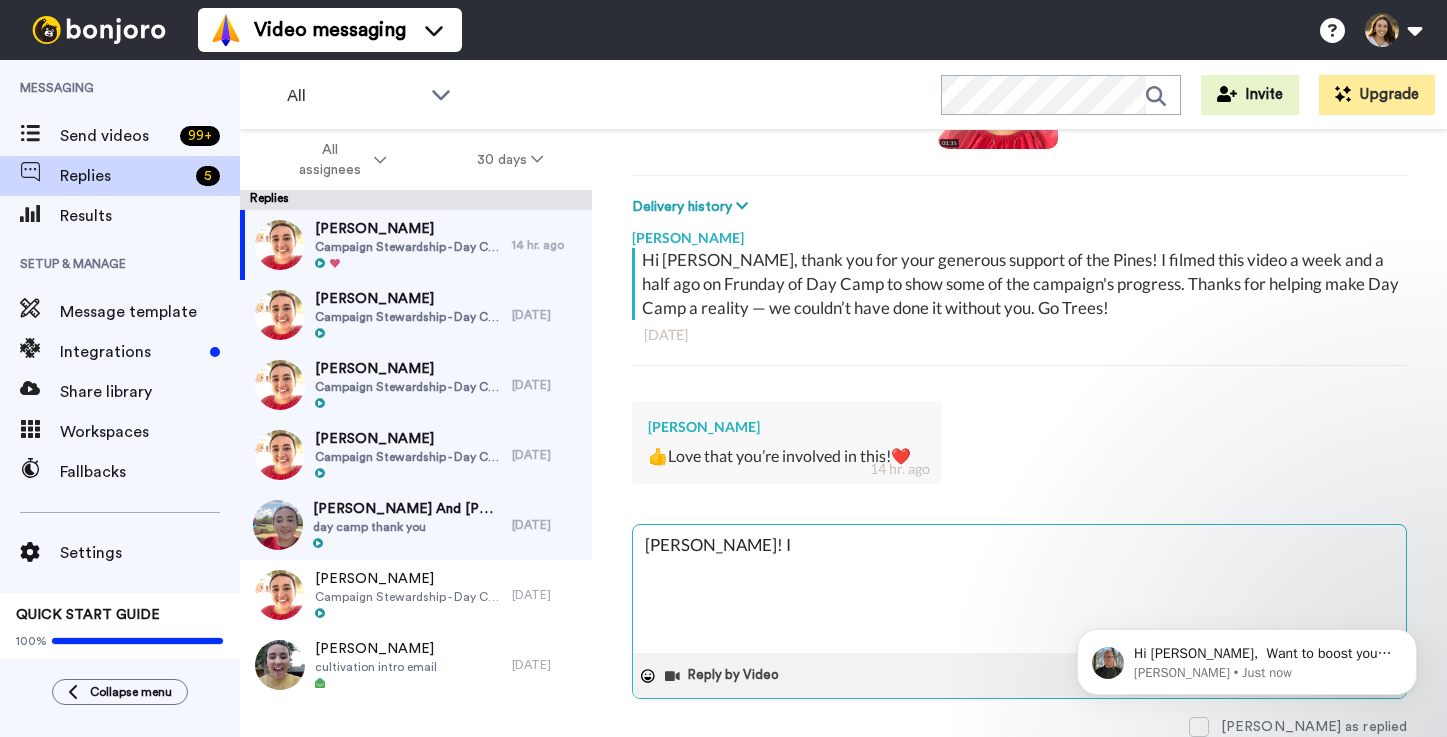 type on "x" 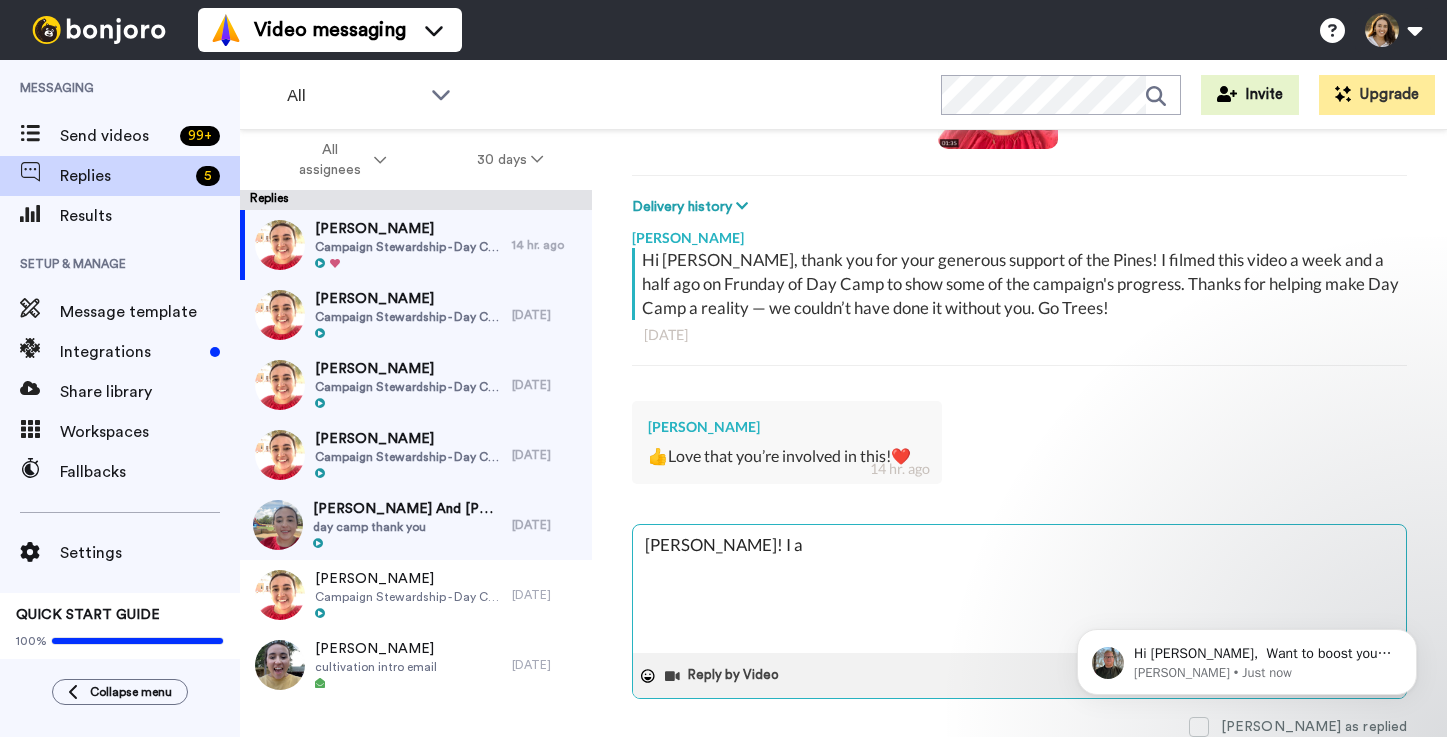 type on "x" 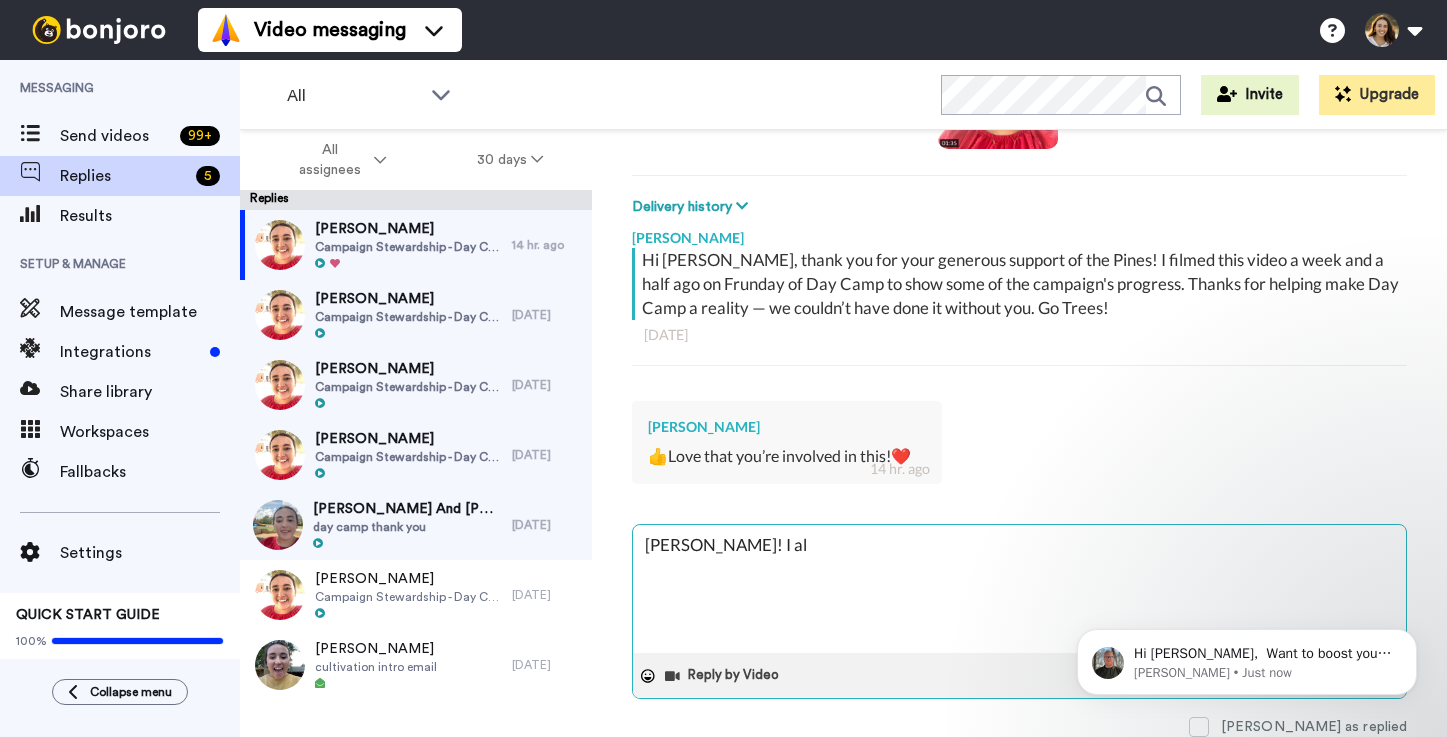 type on "x" 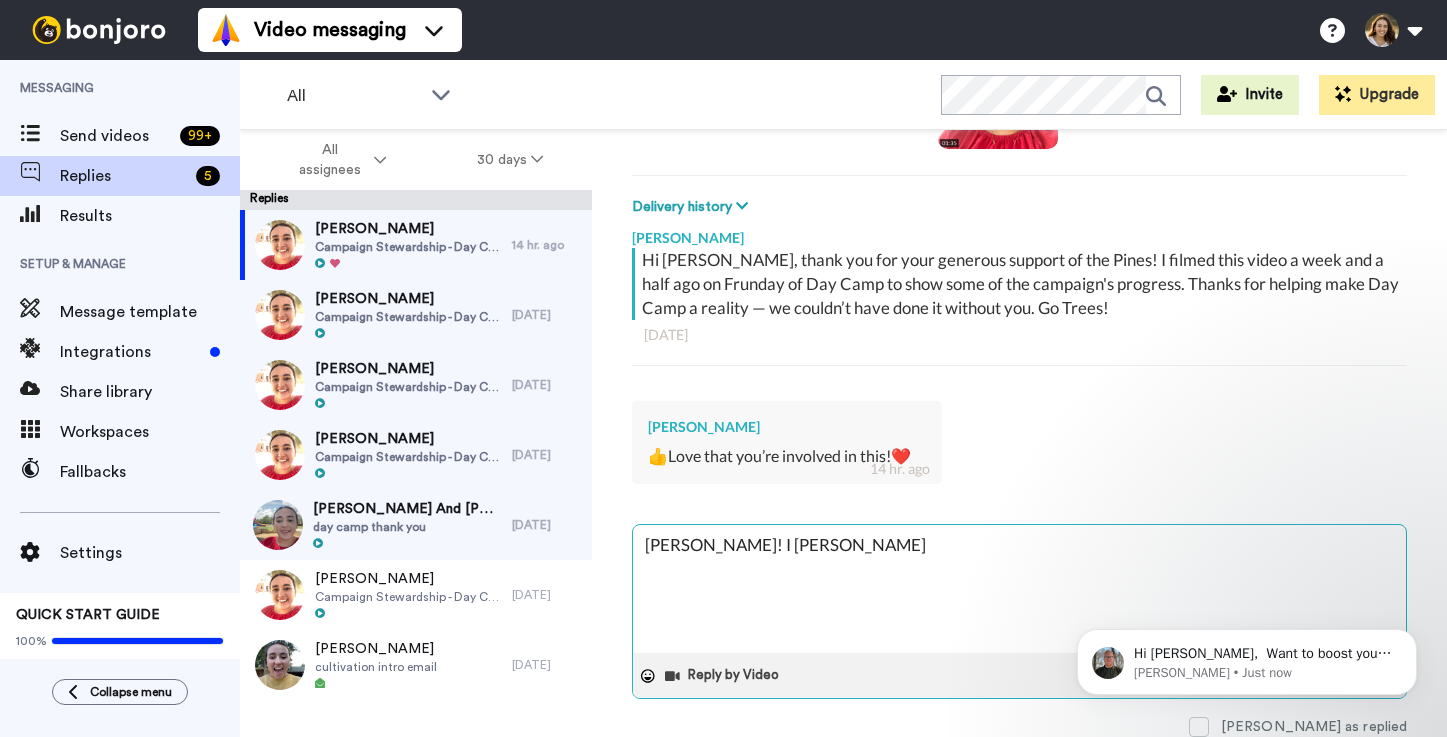 type on "x" 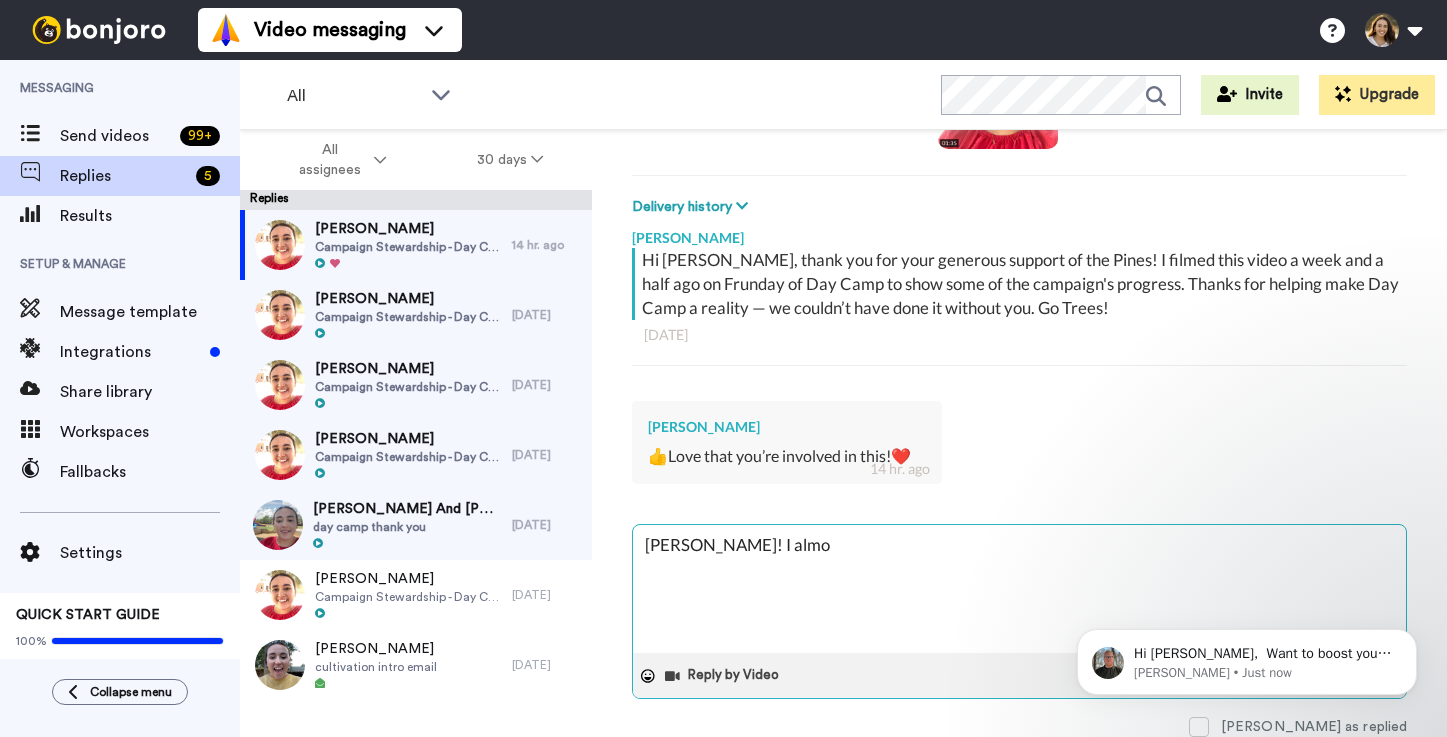 type on "x" 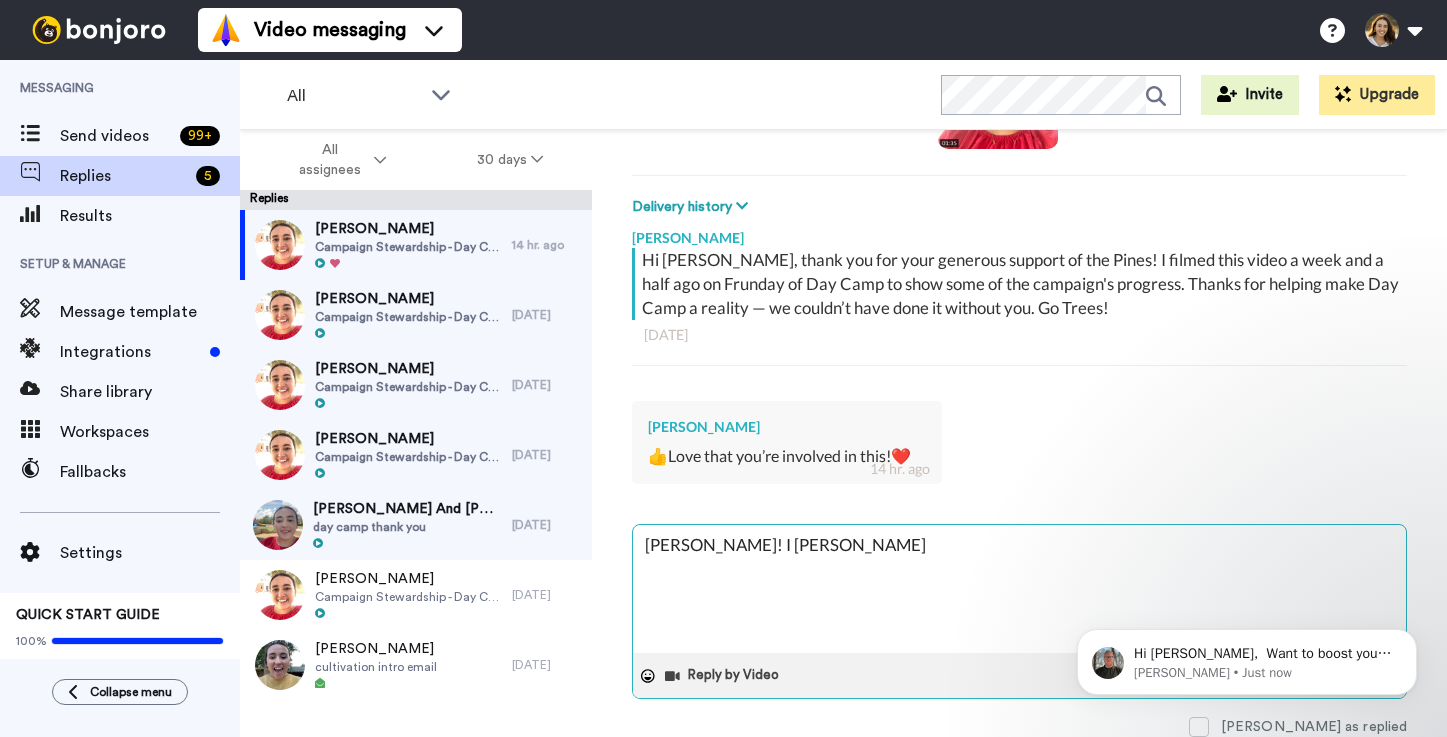 type on "x" 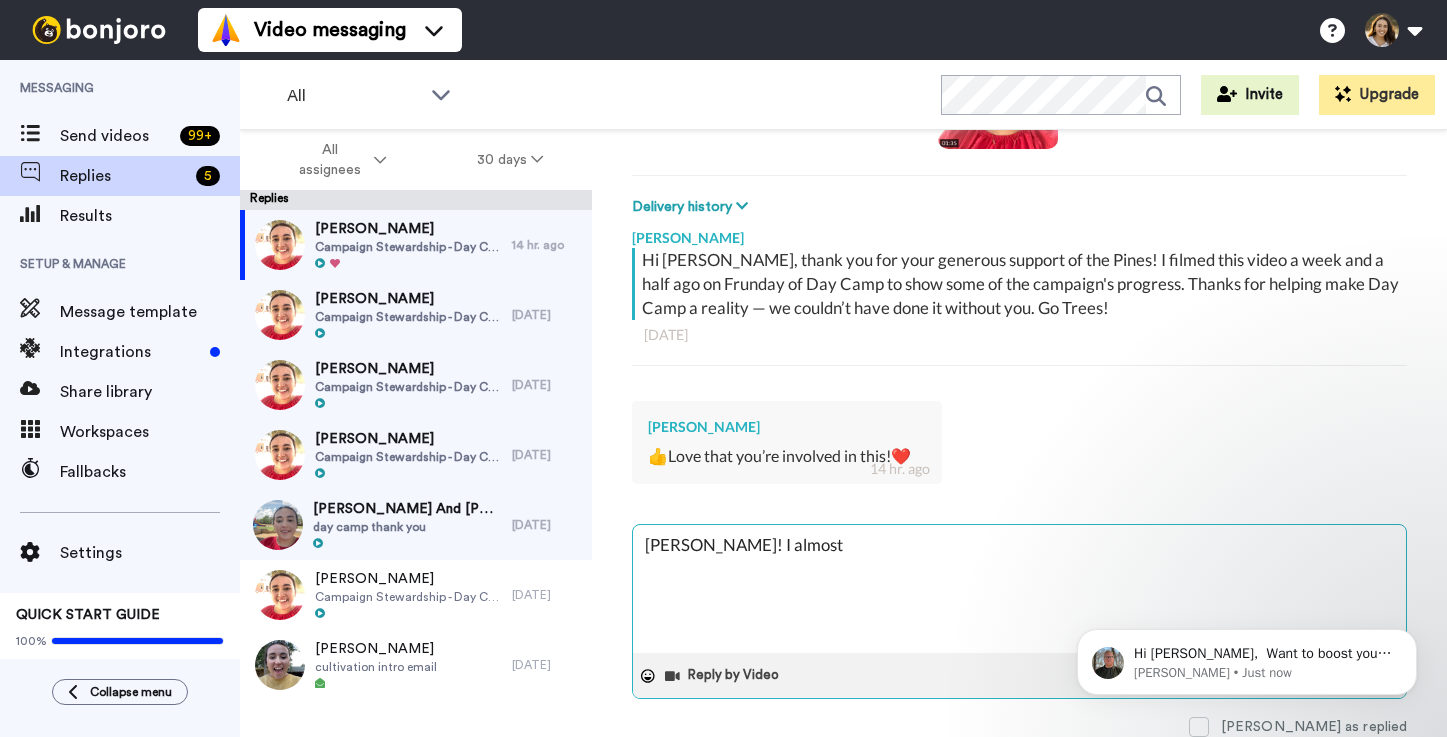 type on "x" 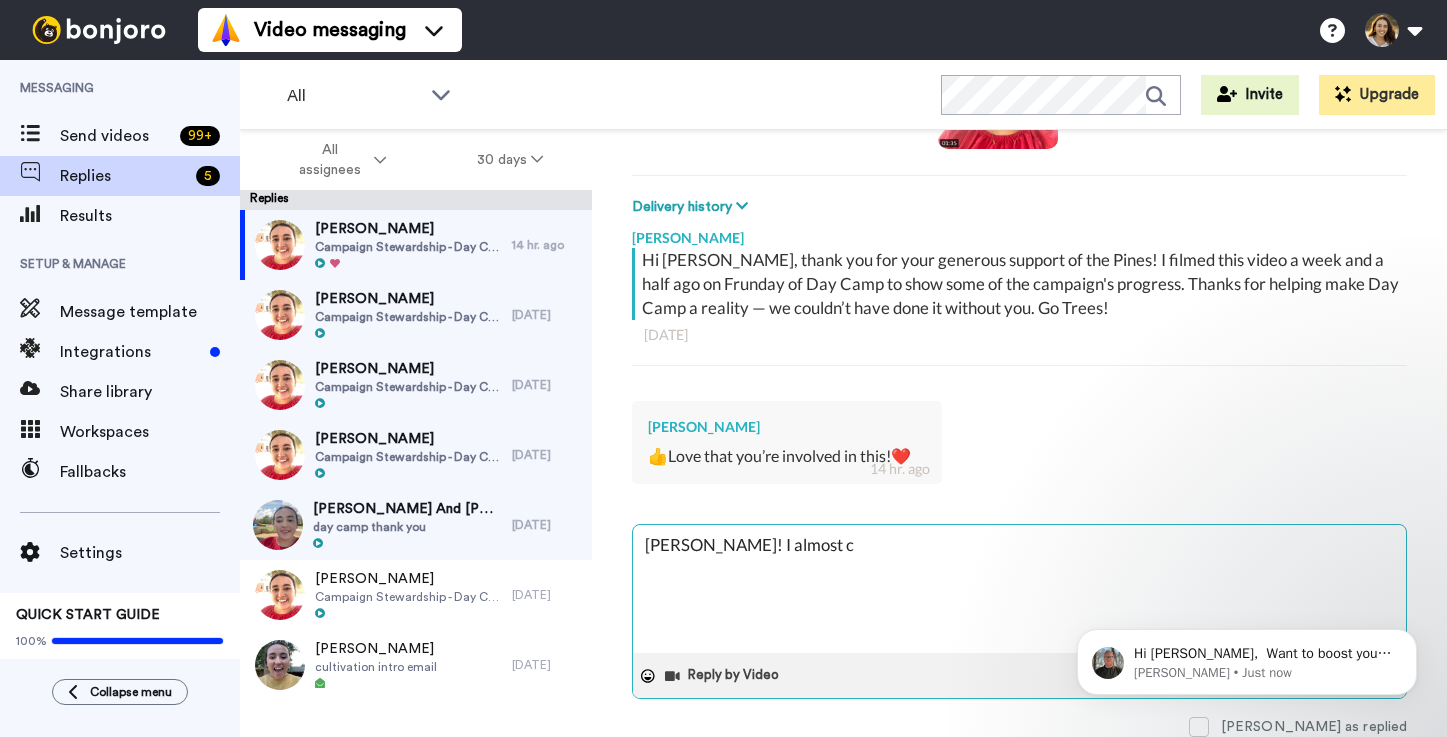 type on "x" 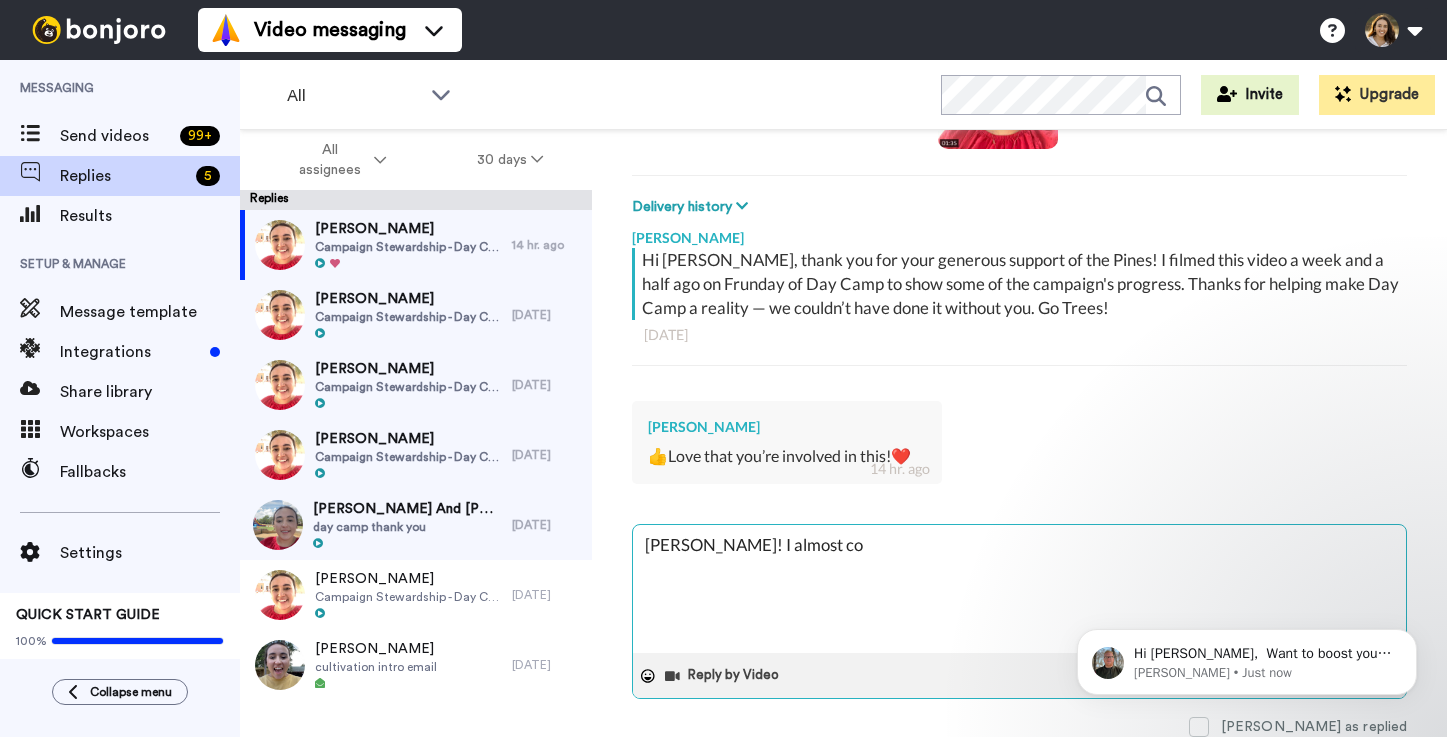 type on "x" 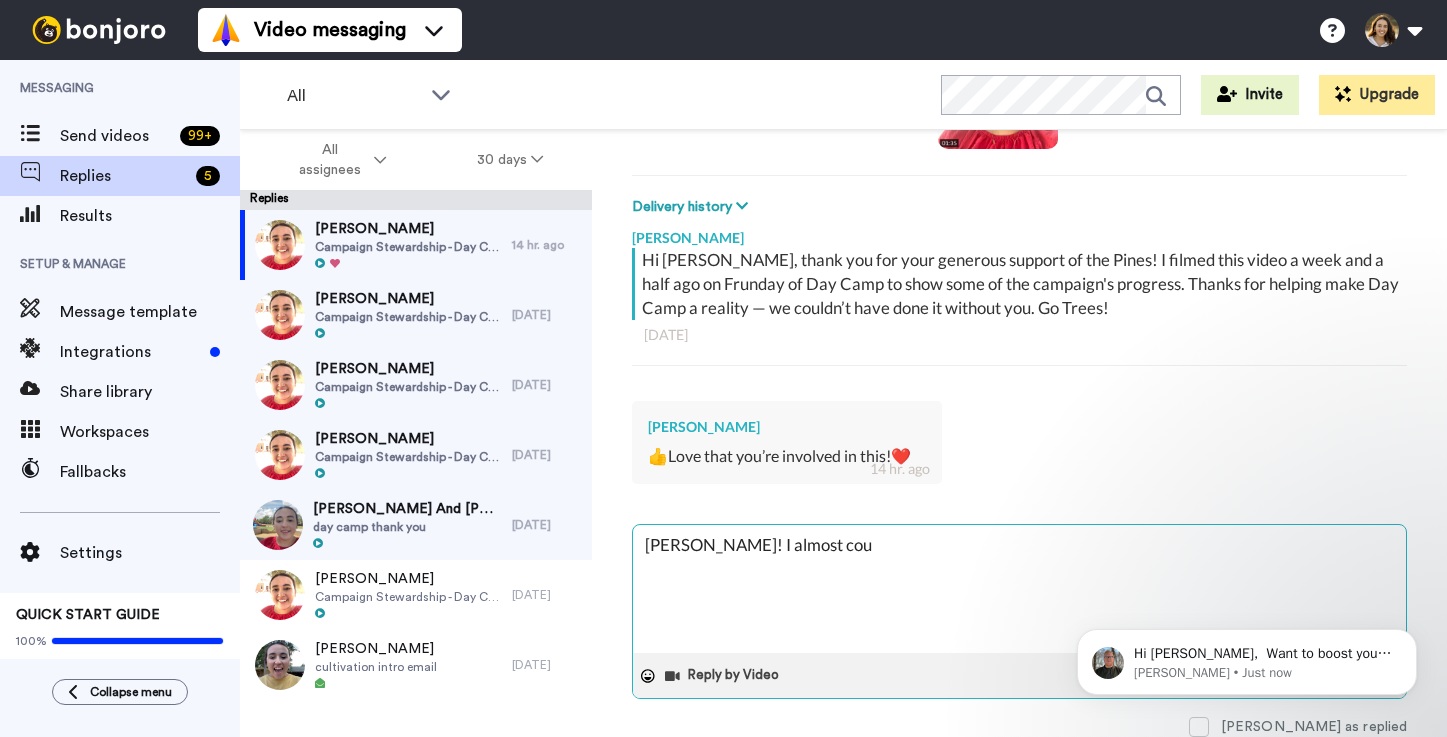 type on "x" 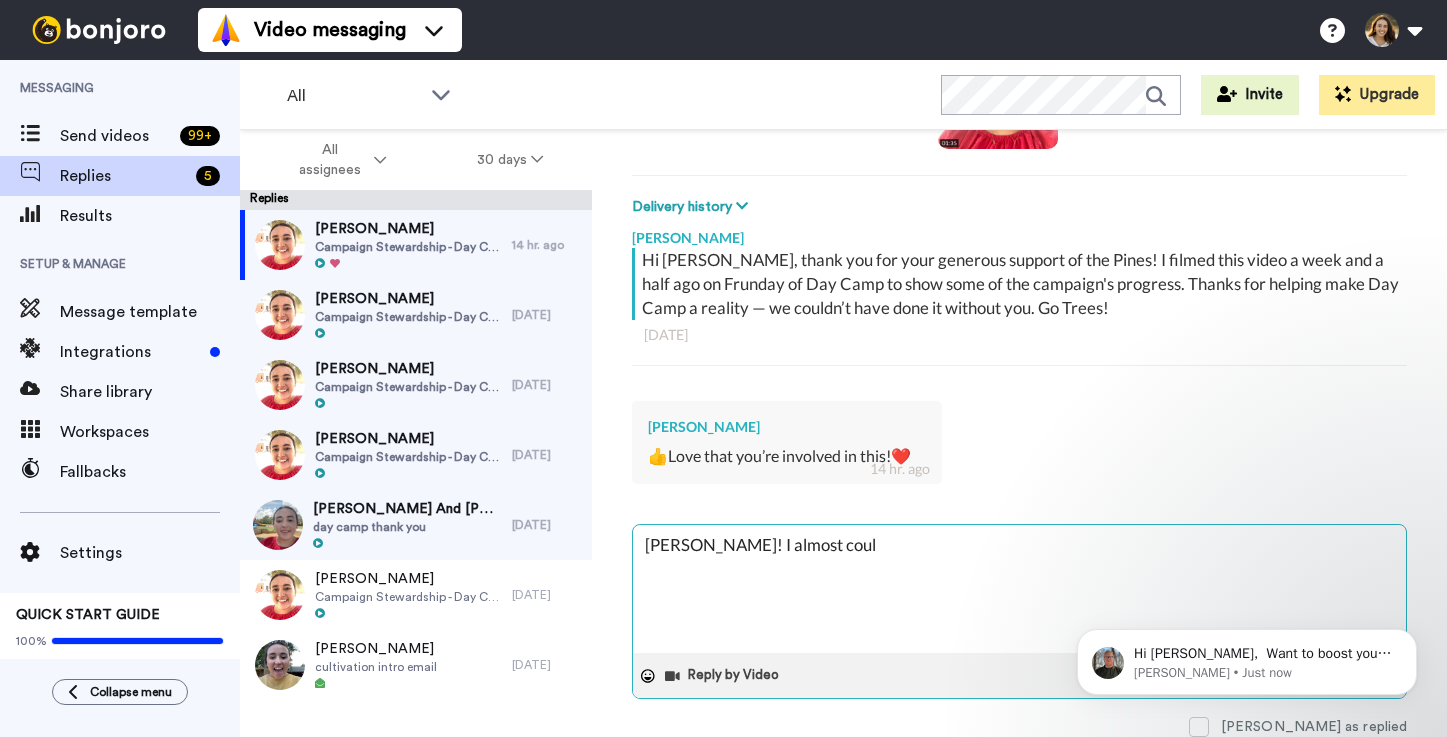 type on "x" 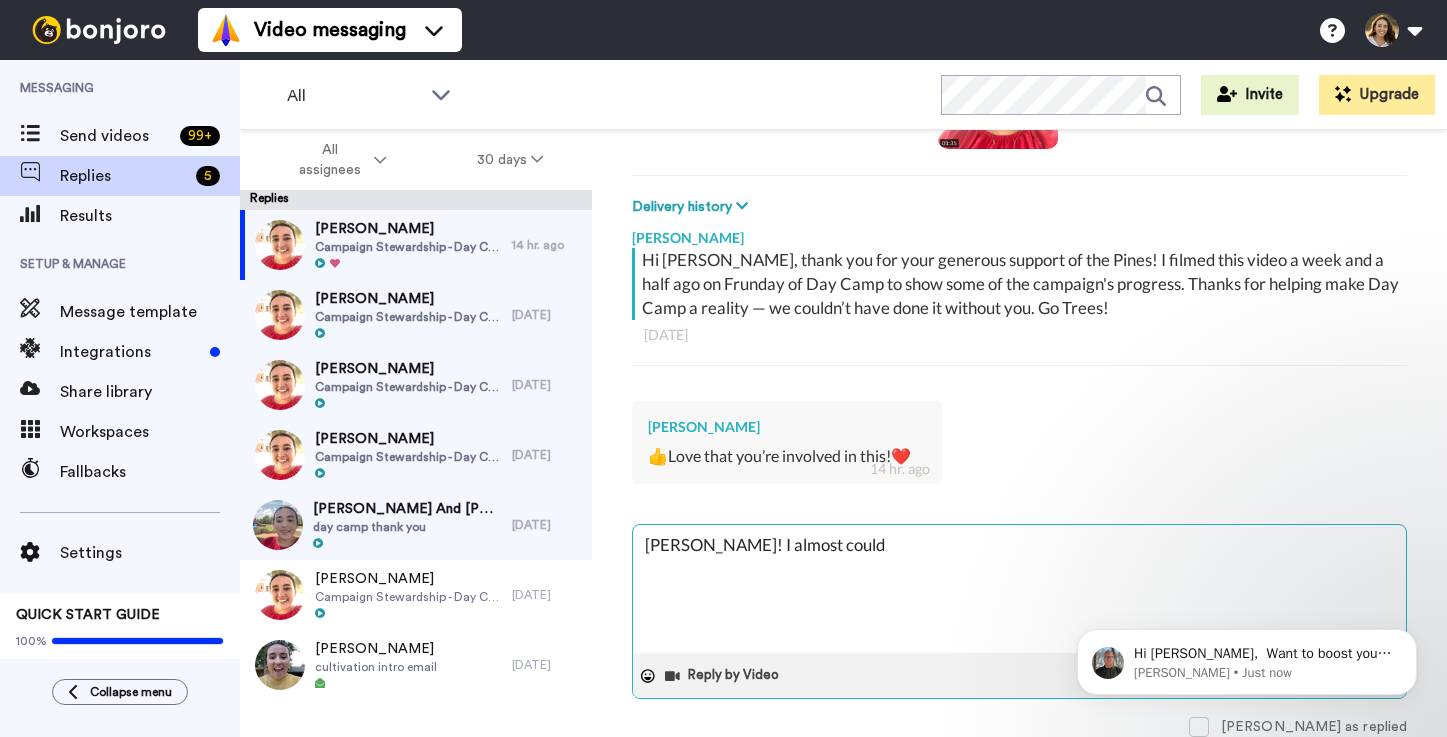type on "x" 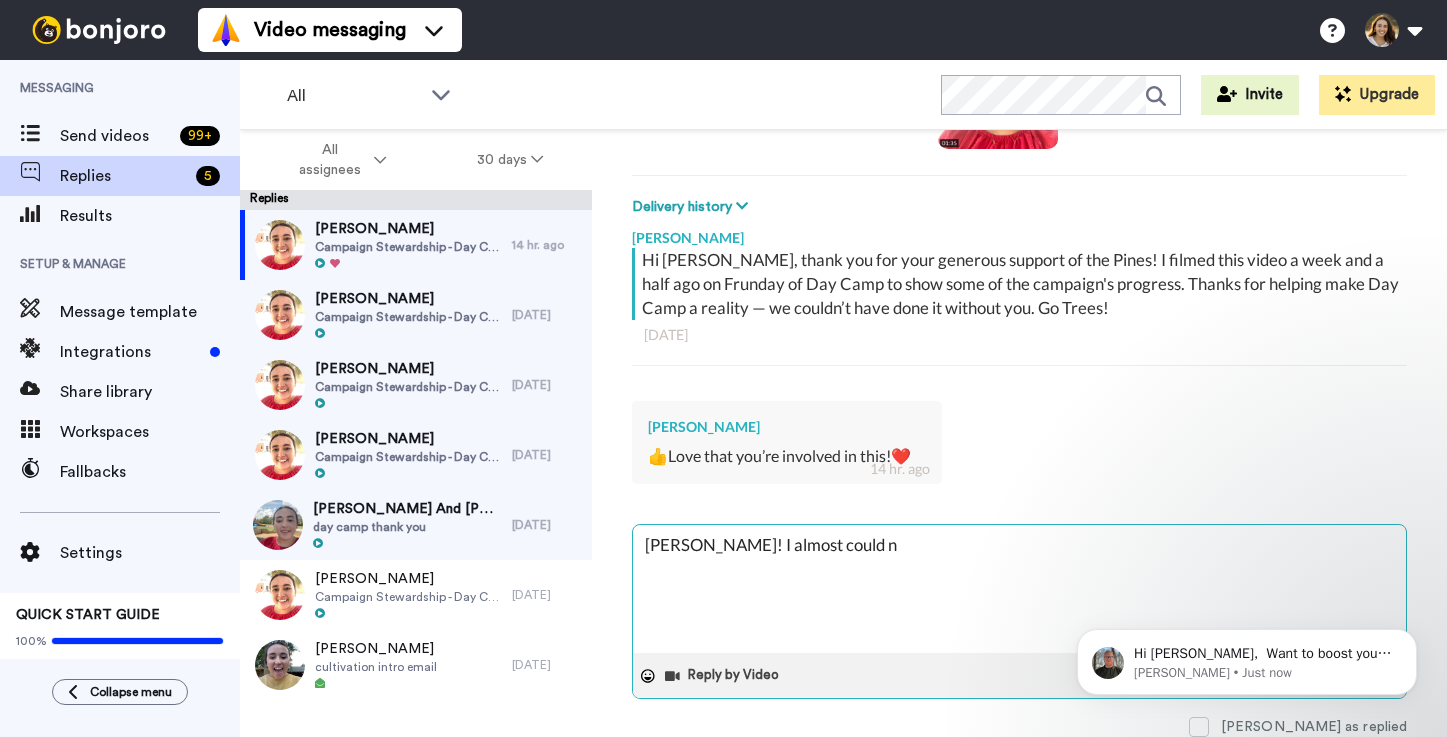type on "x" 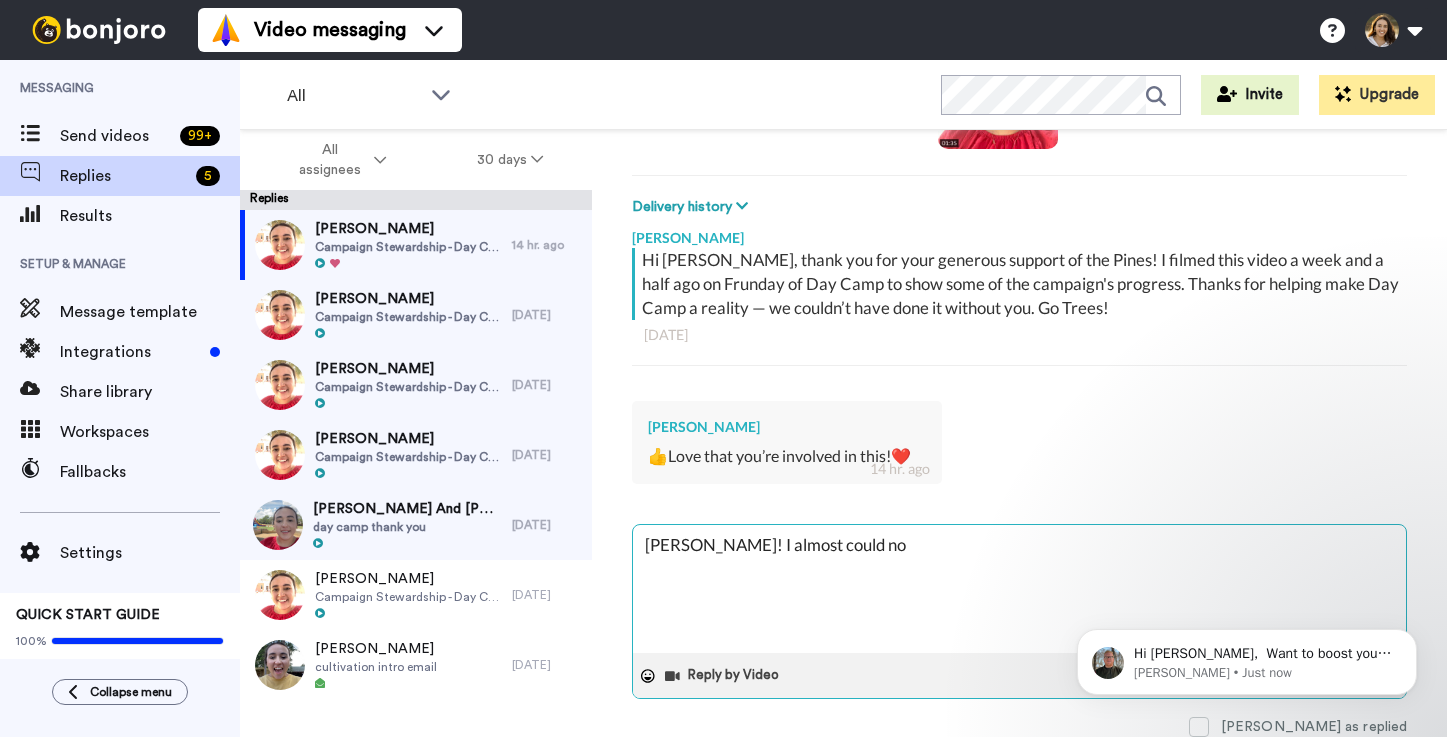 type on "x" 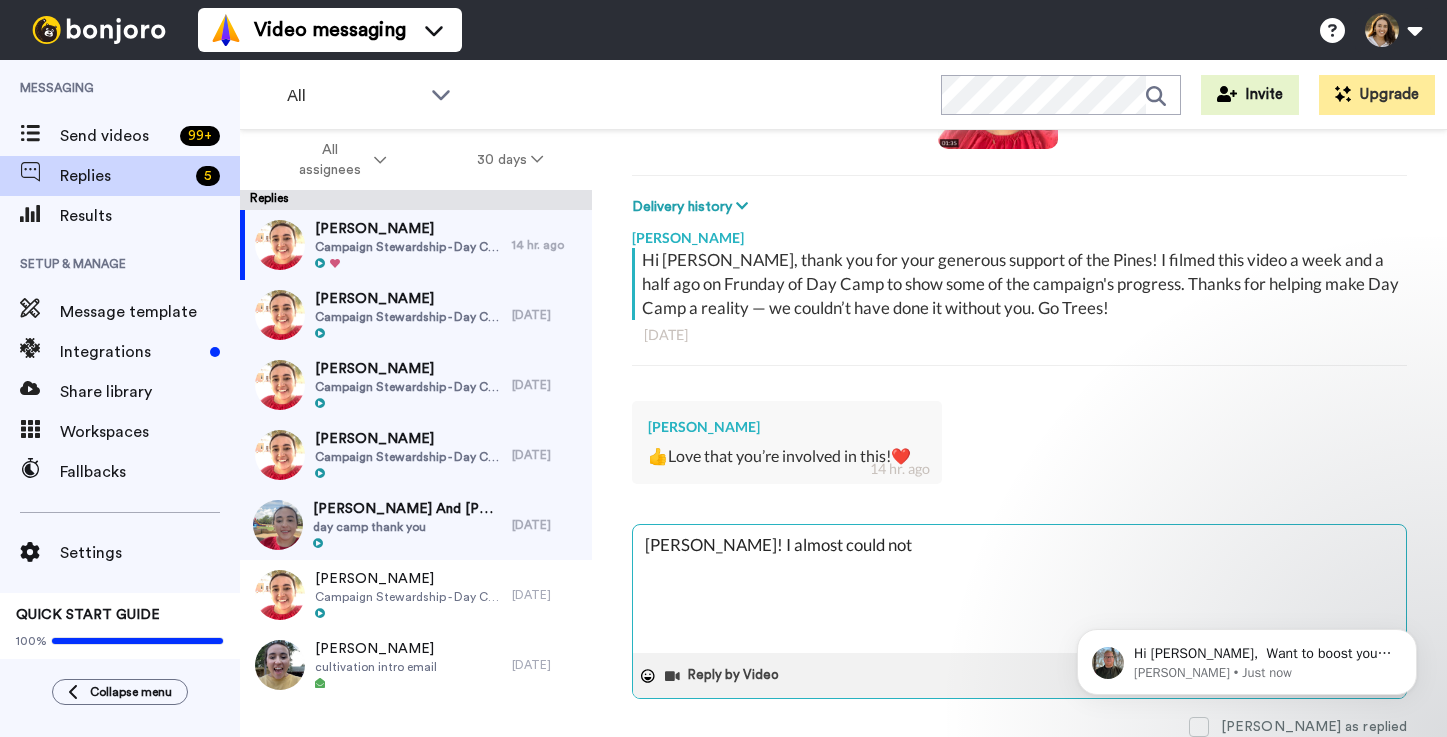 type on "x" 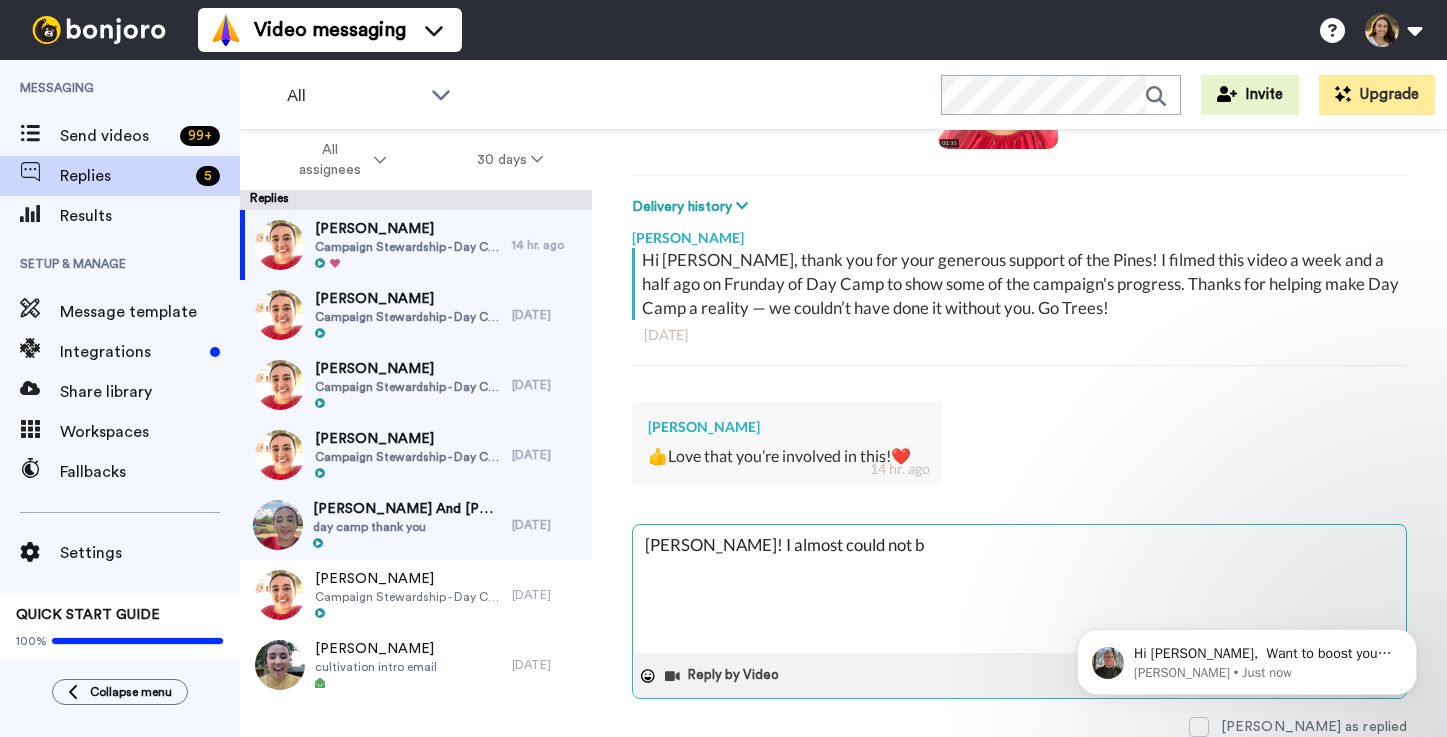 type on "x" 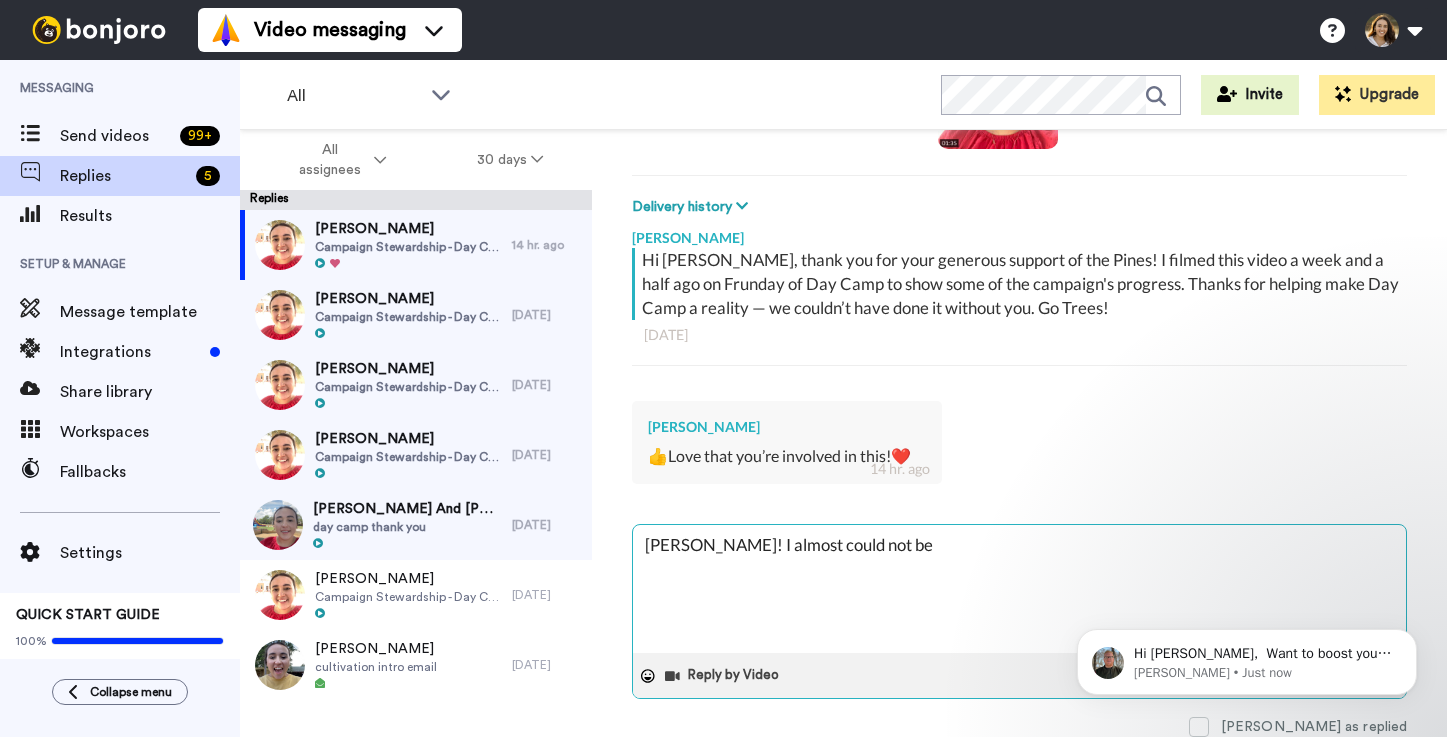 type on "x" 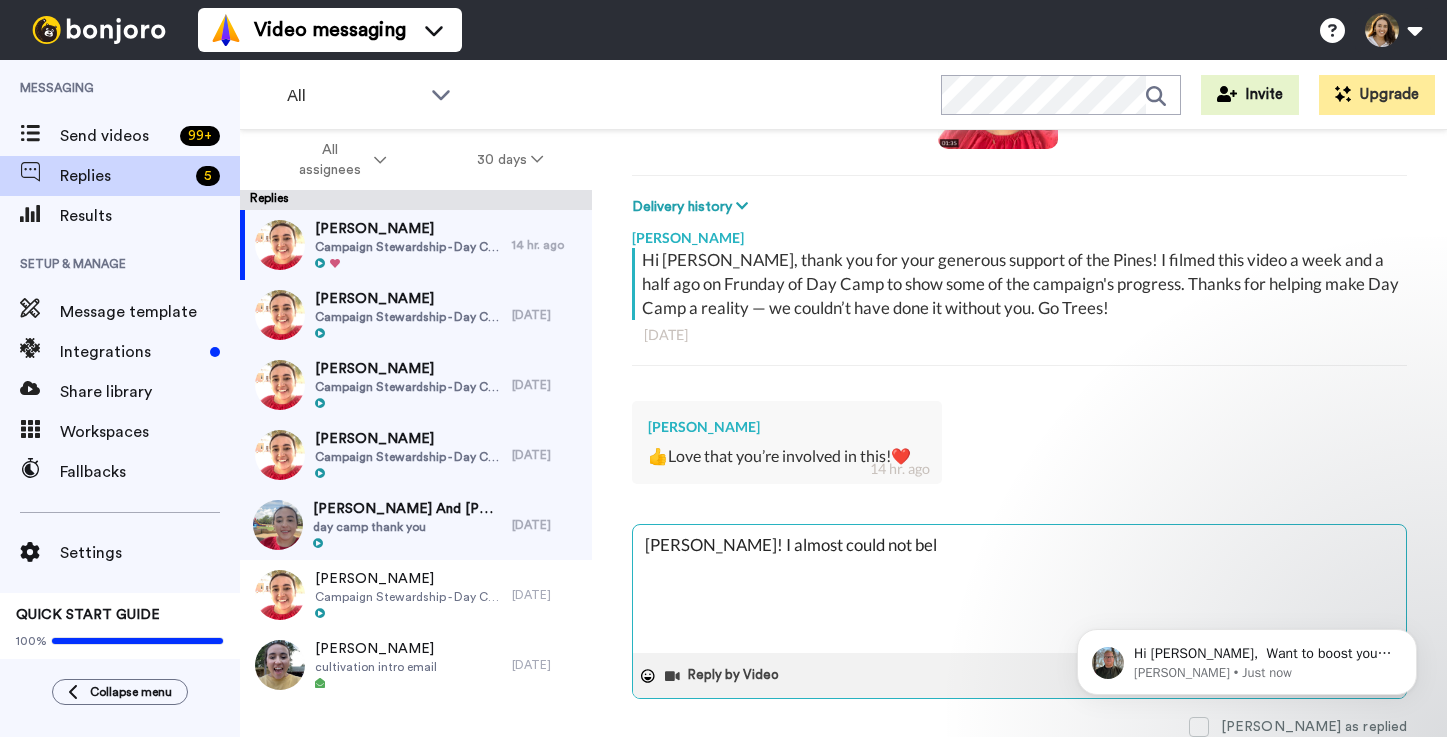 type on "x" 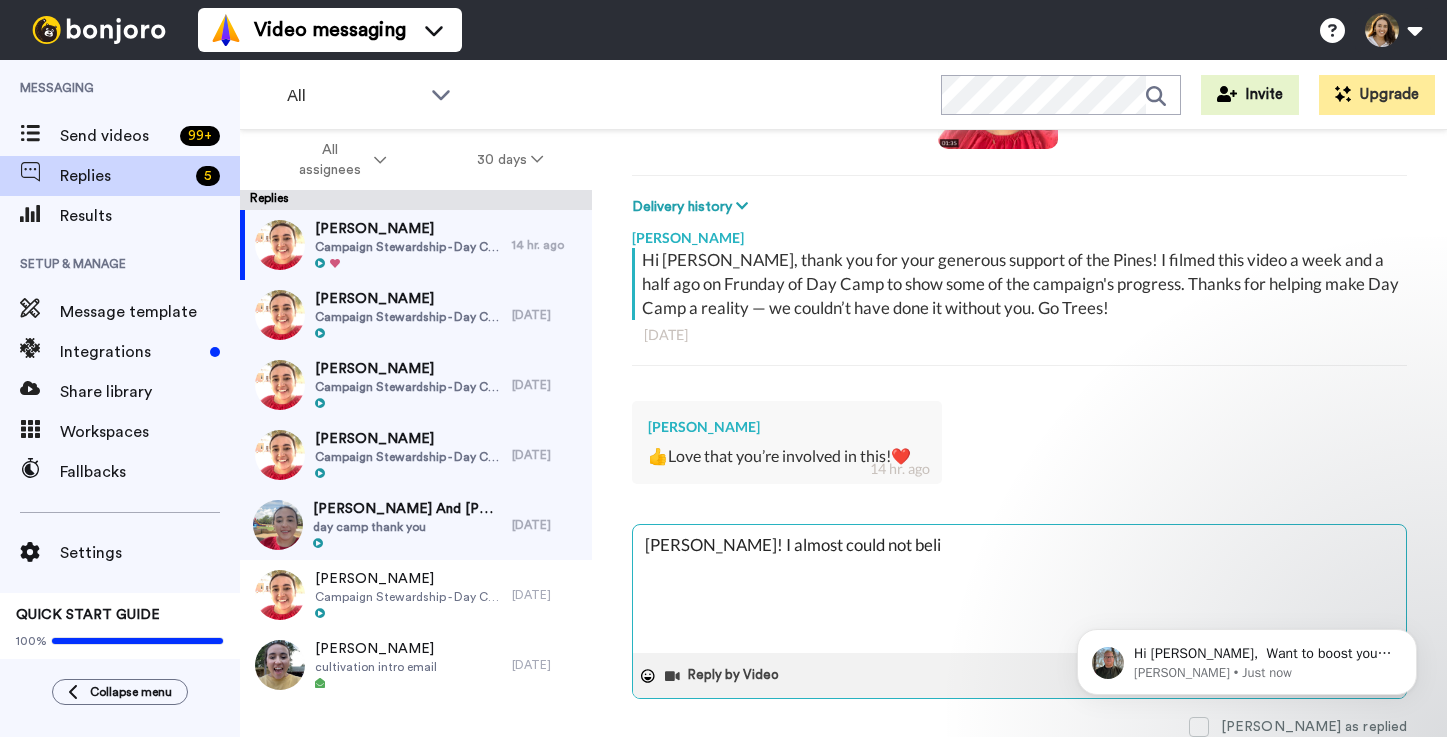 type on "x" 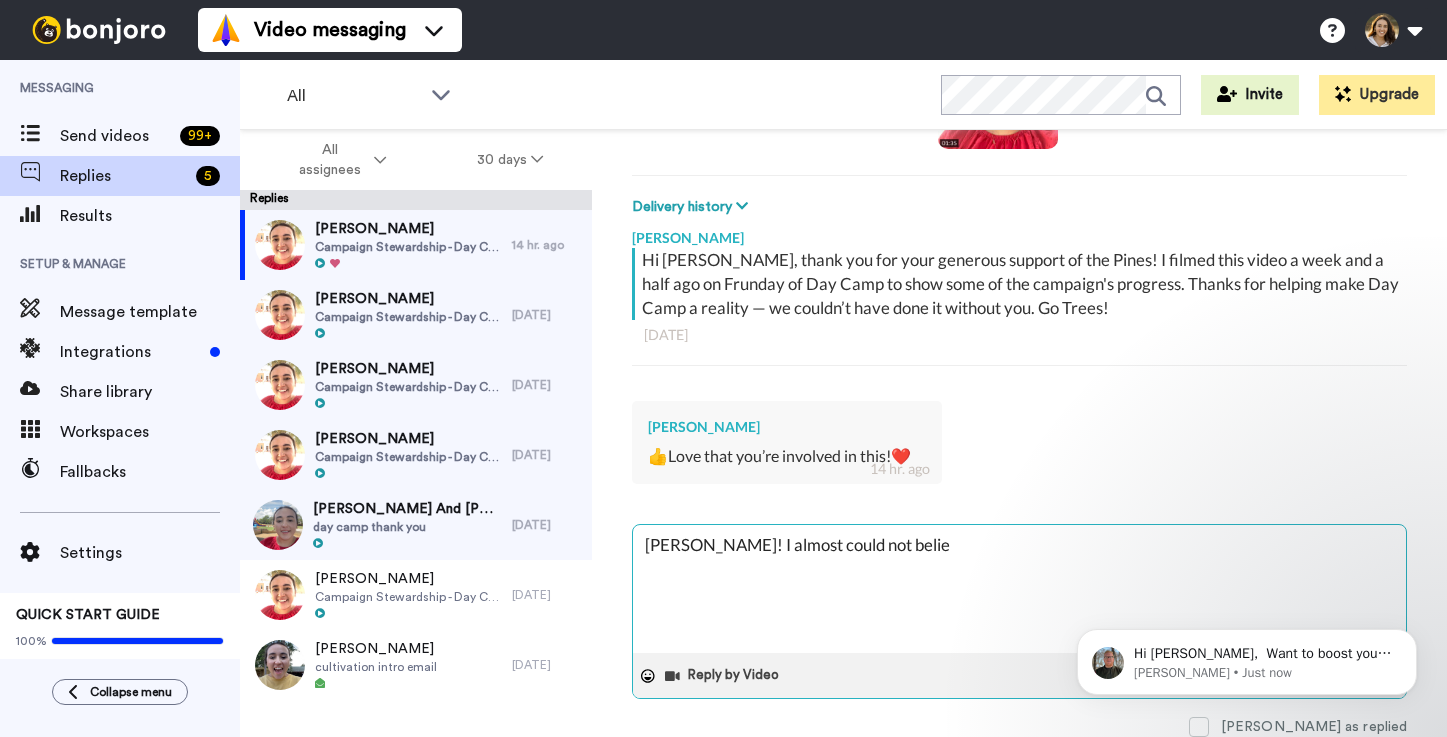 type on "x" 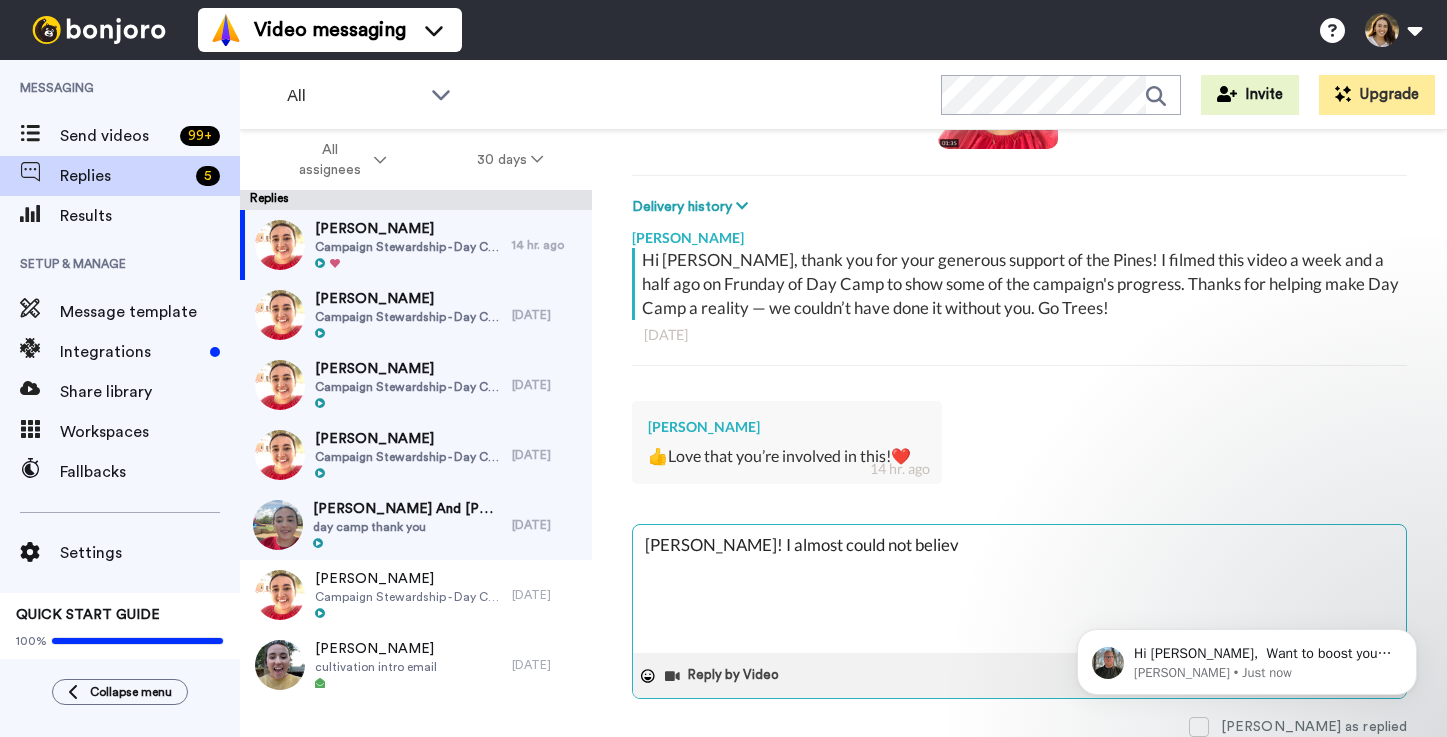type on "x" 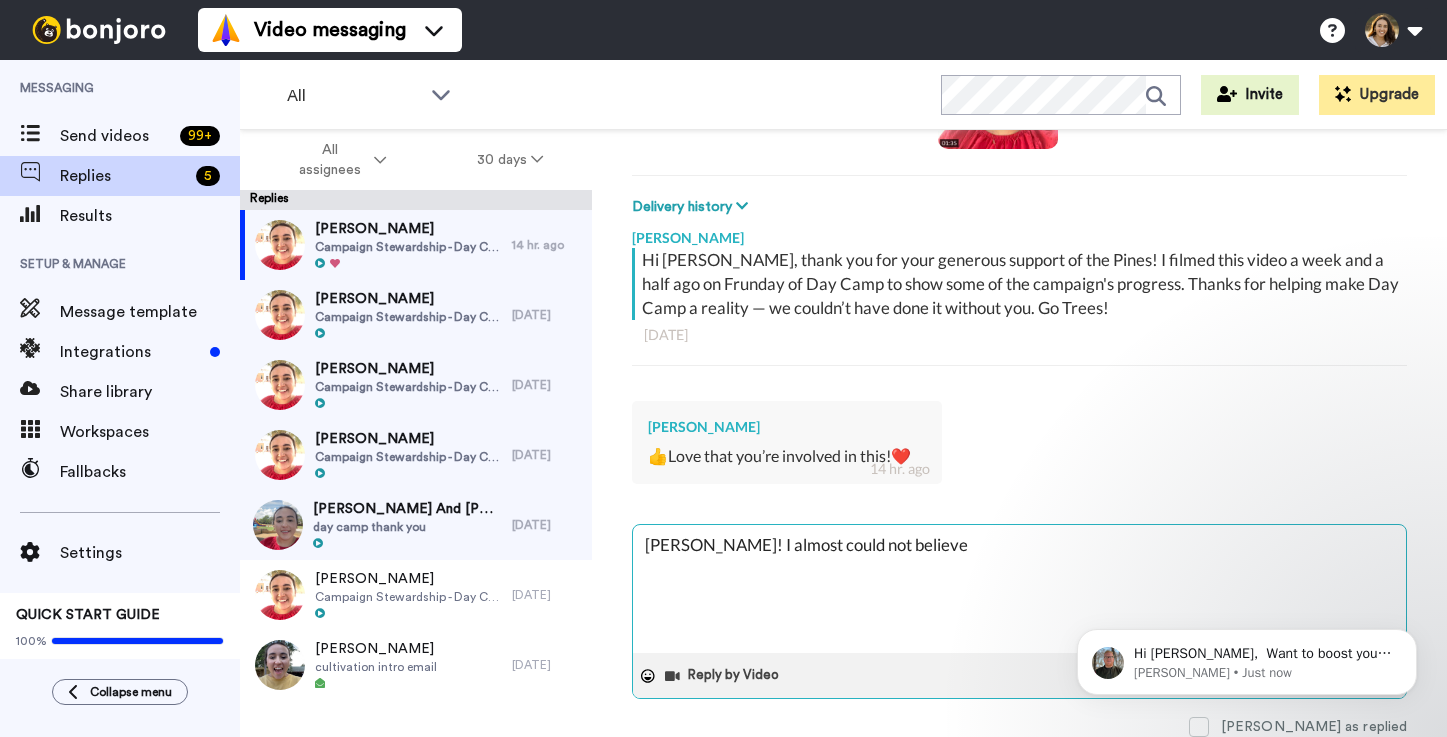type on "x" 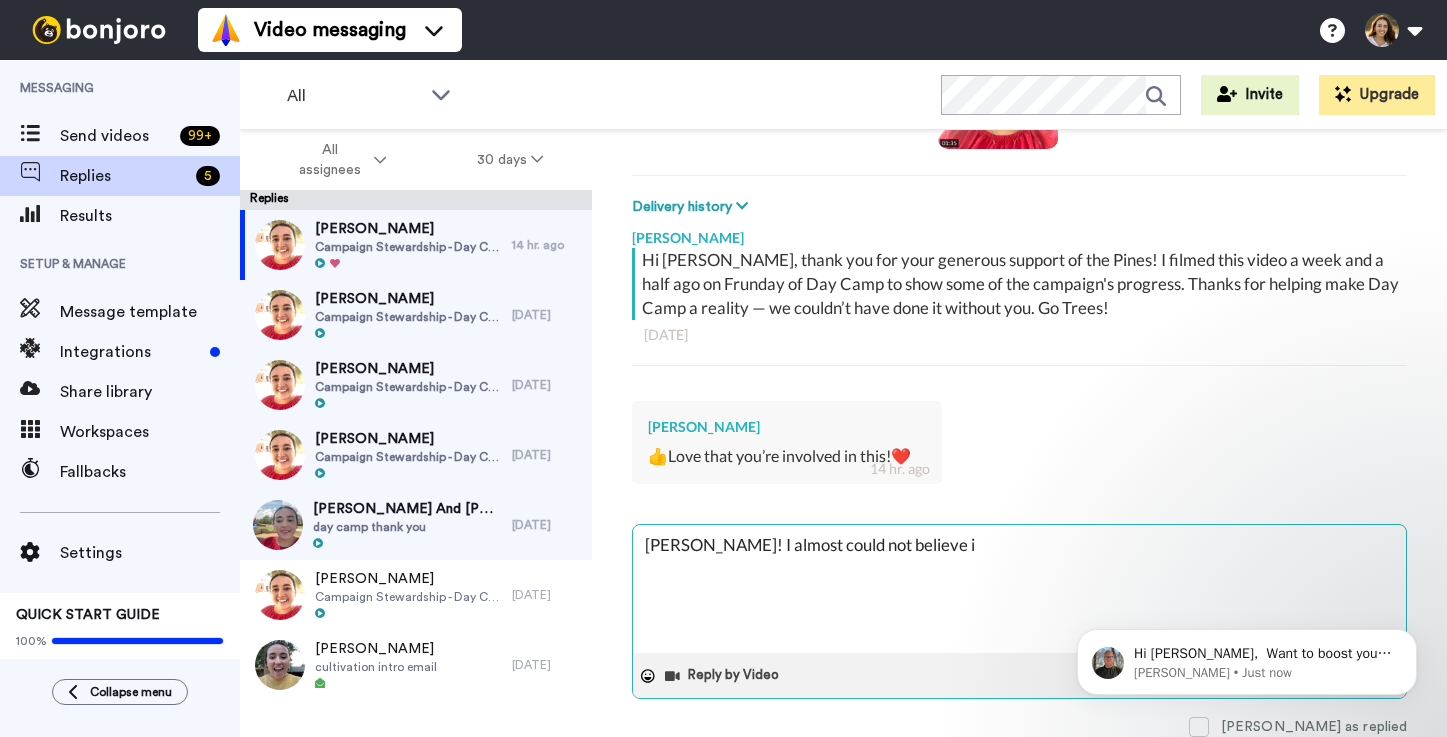 type on "x" 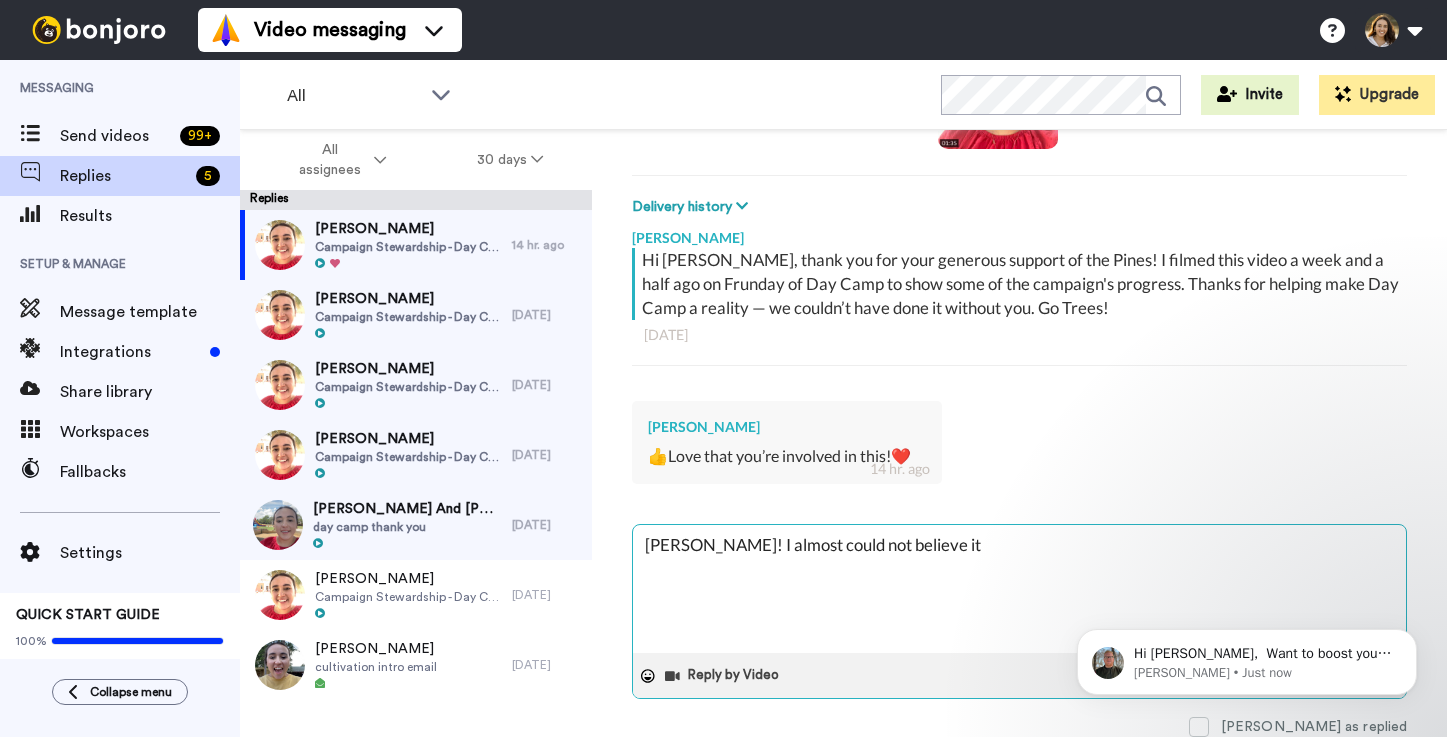 type on "x" 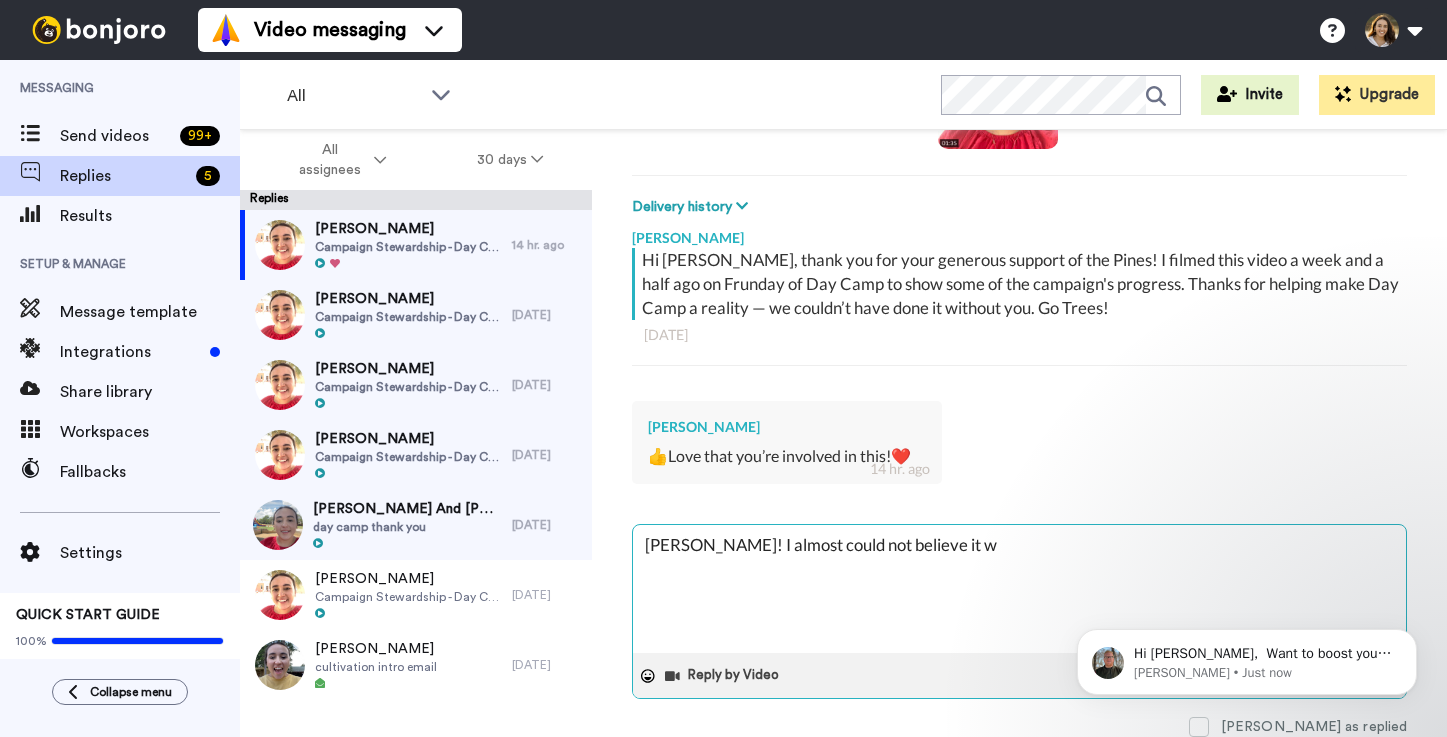 type on "x" 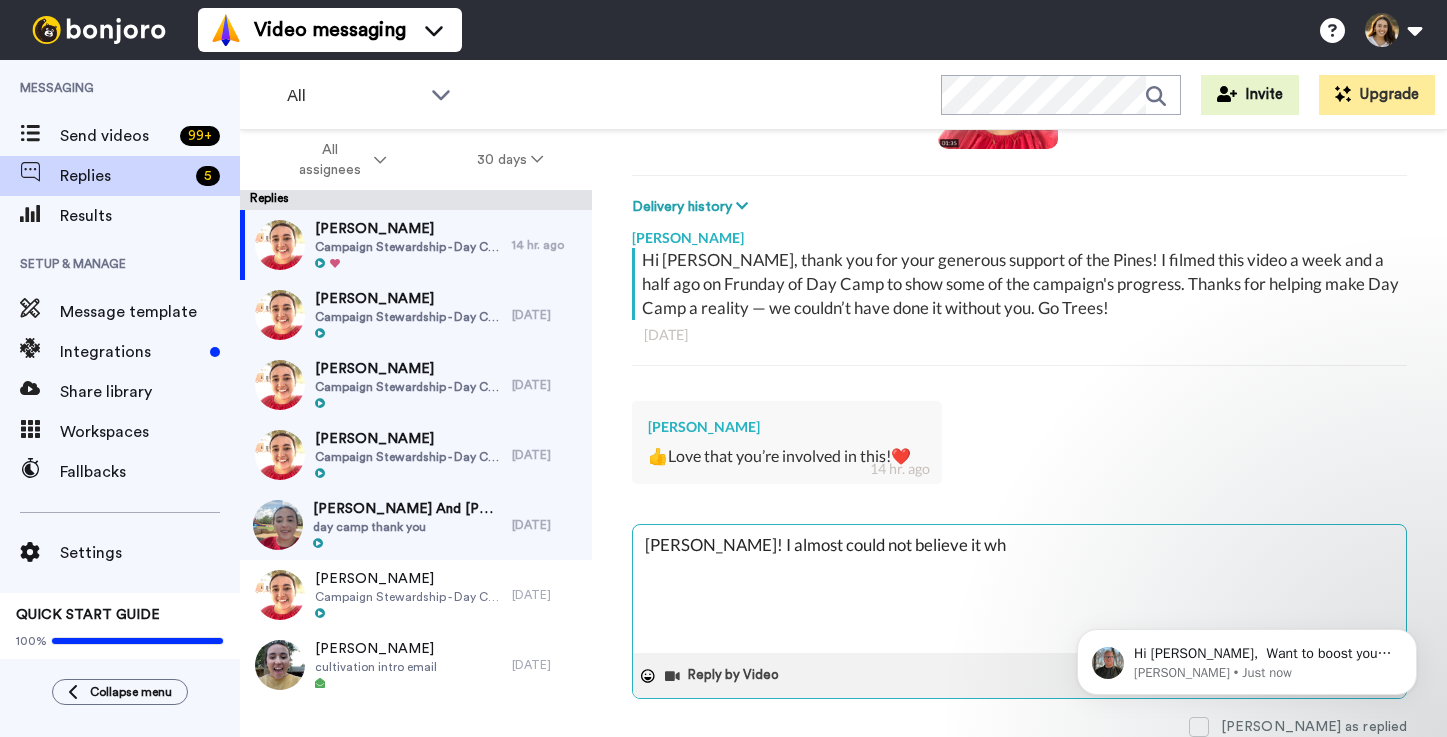 type on "x" 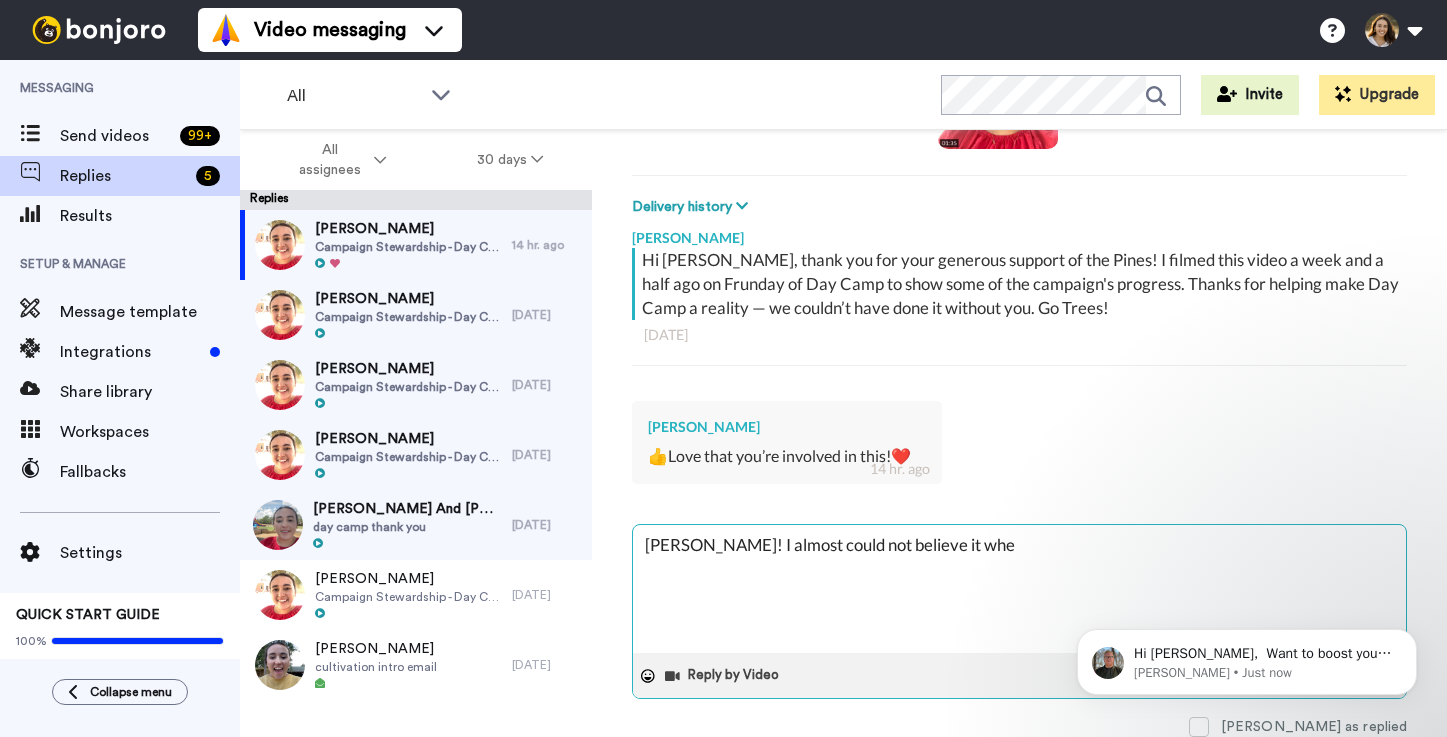 type on "x" 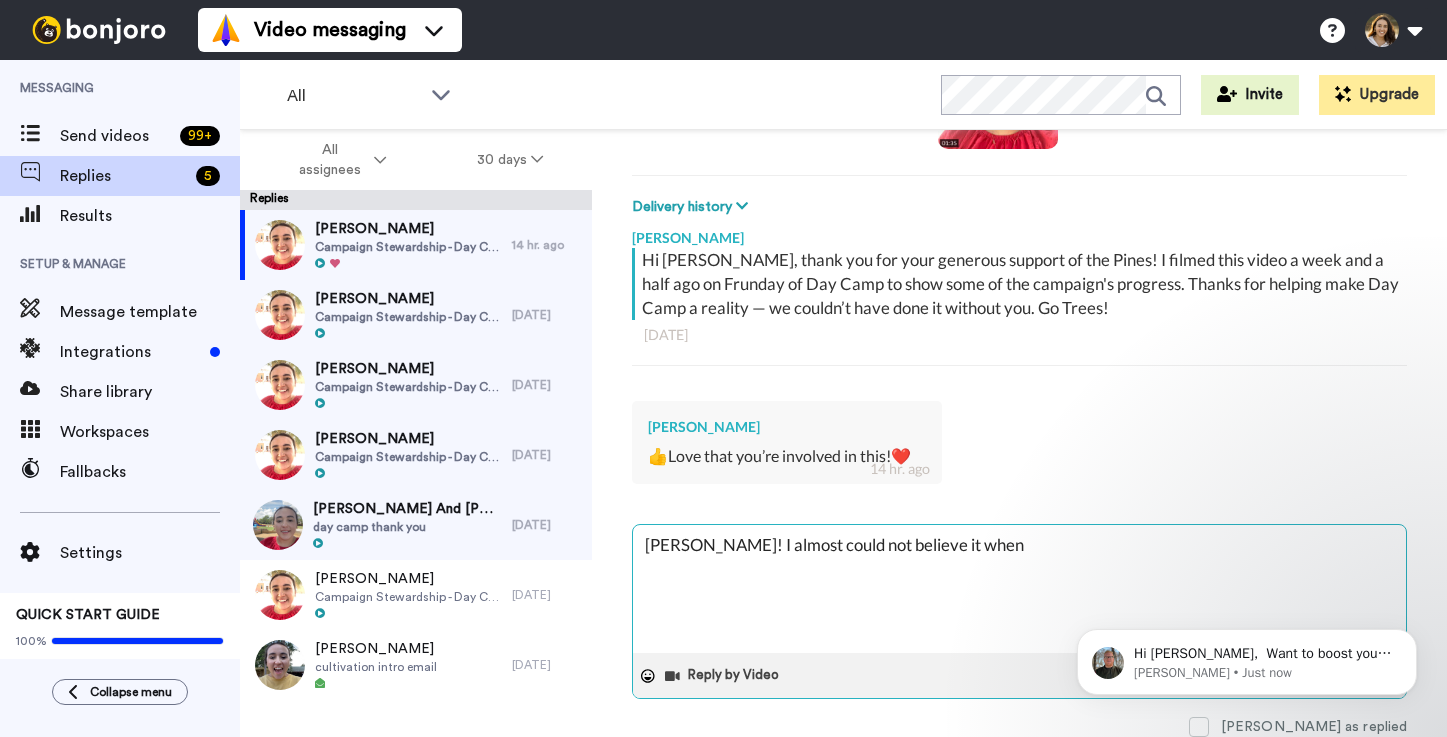 type on "x" 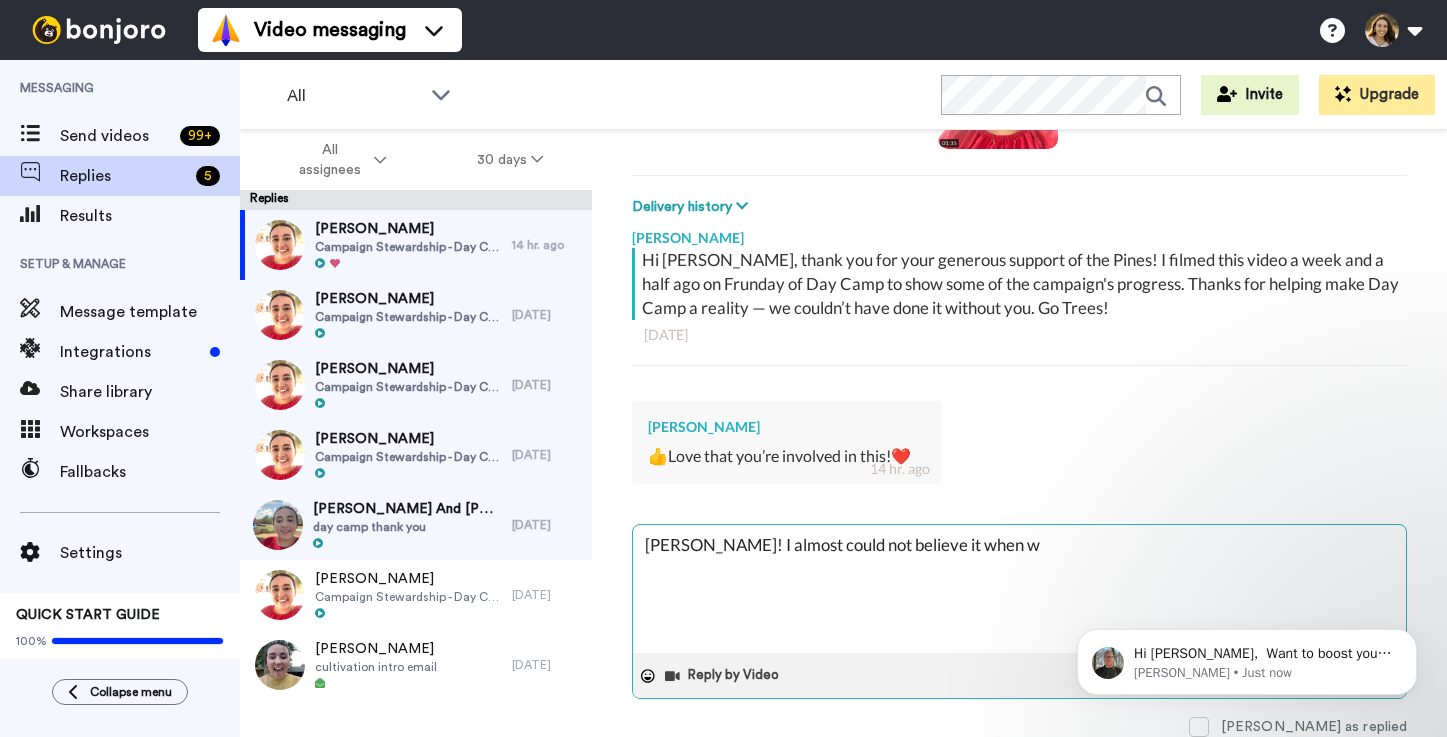 type on "x" 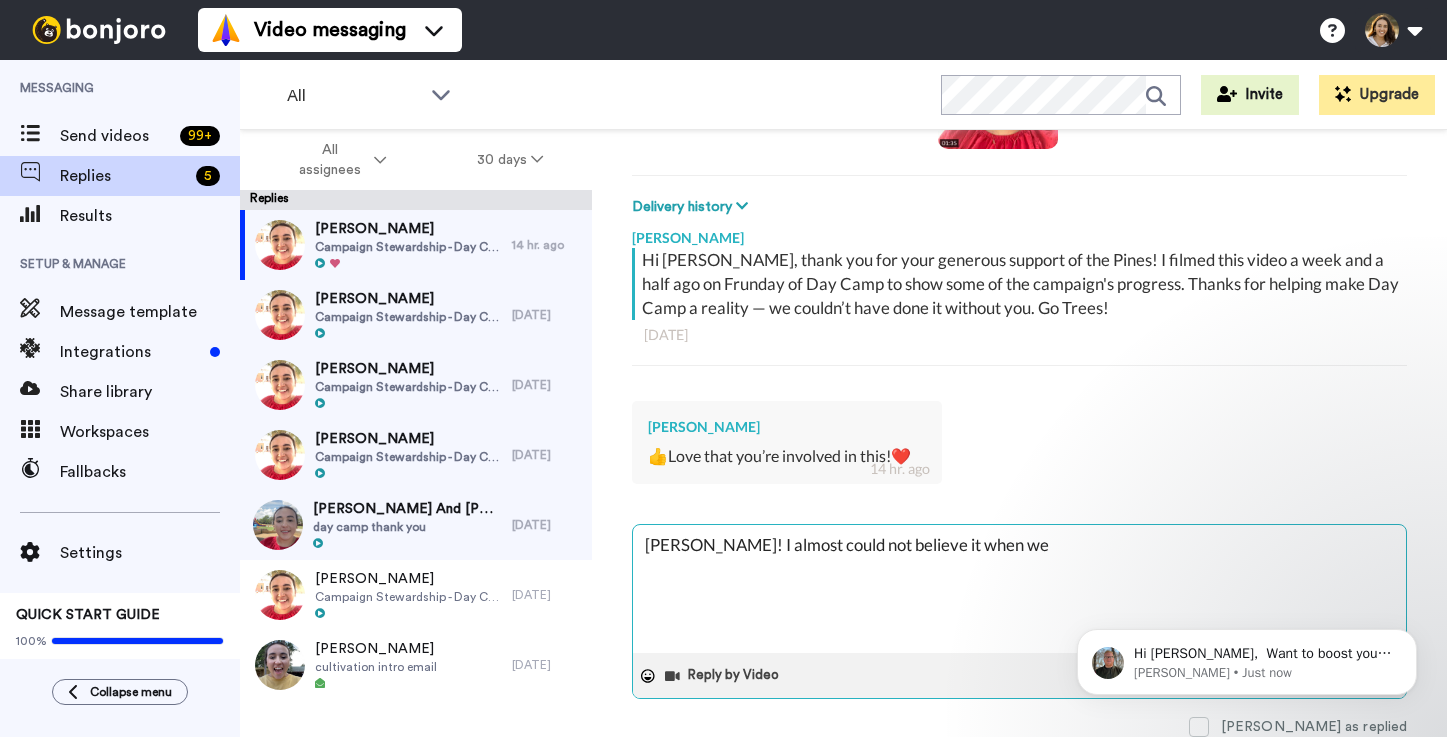 type on "x" 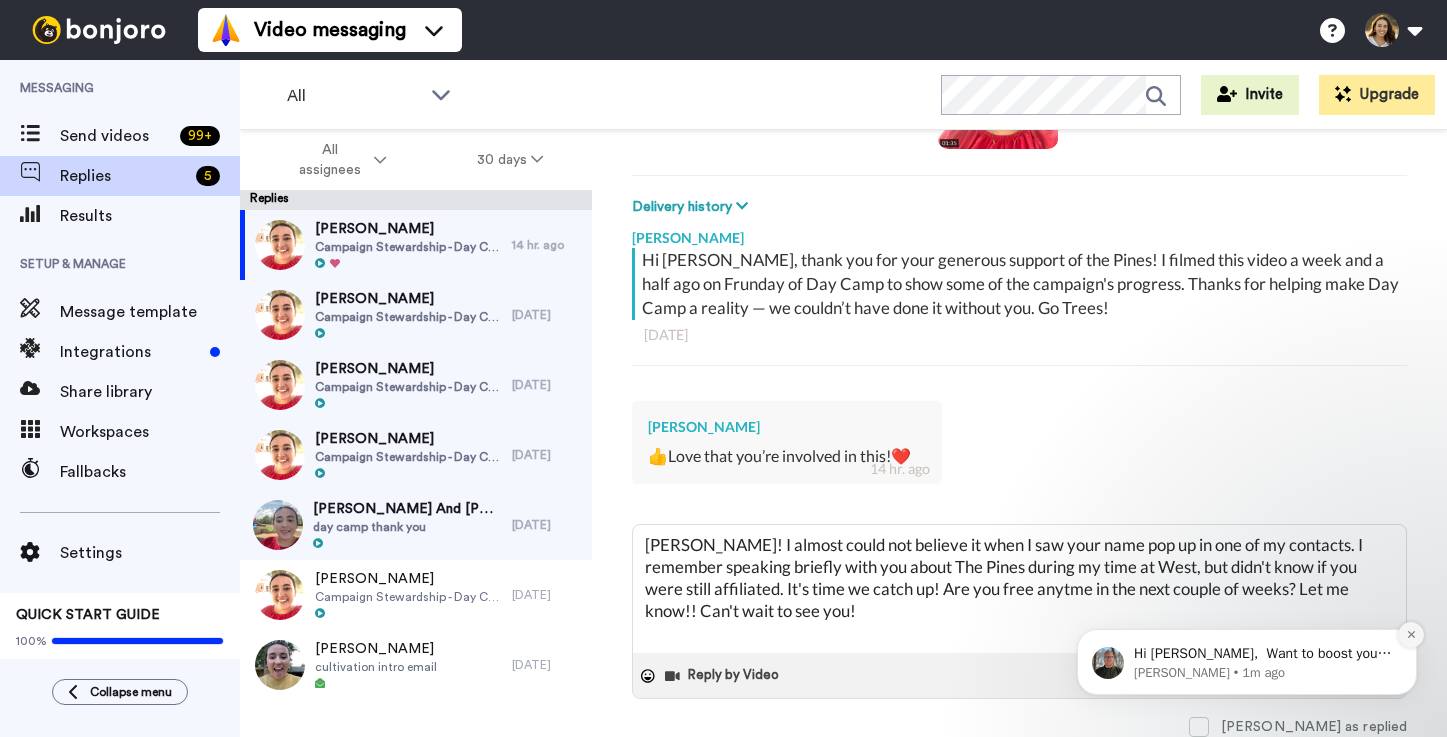 click at bounding box center (1411, 635) 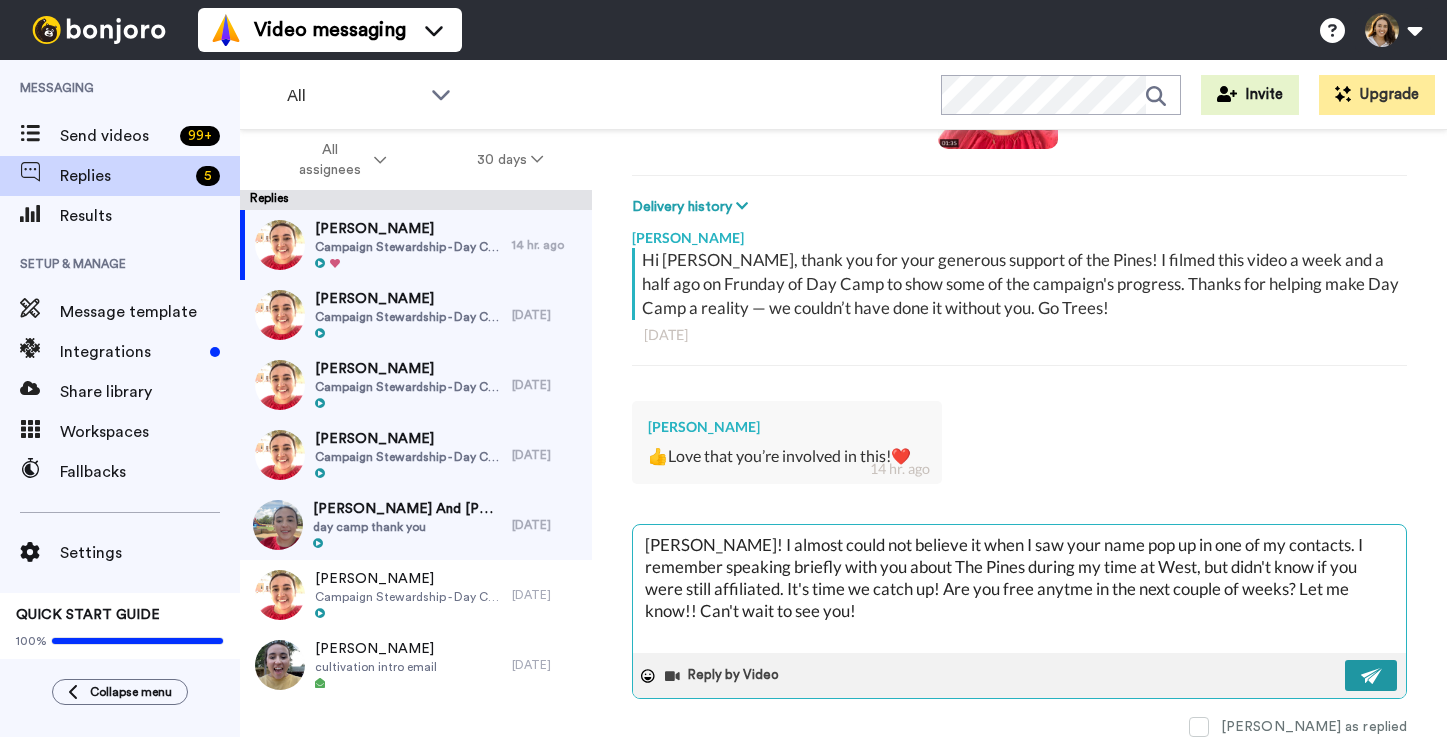 click at bounding box center (1372, 676) 